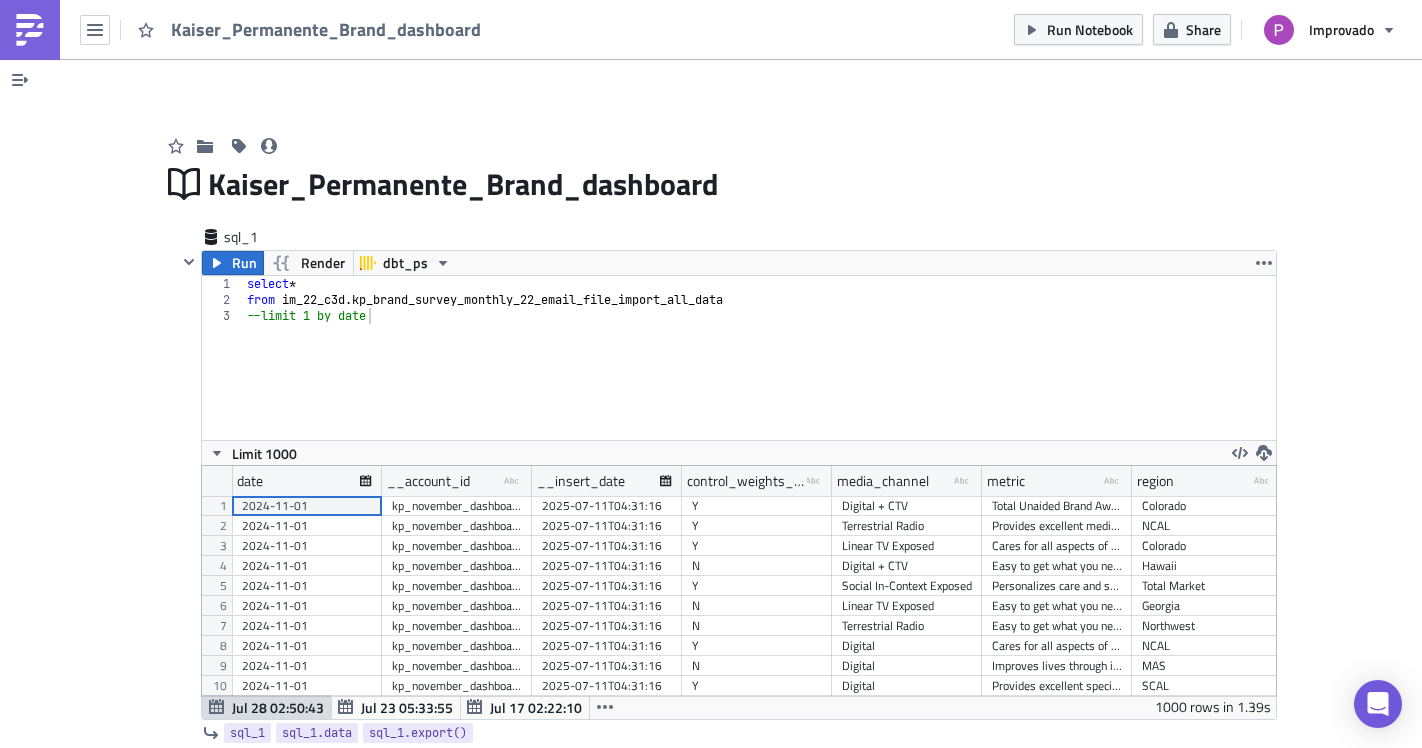 scroll, scrollTop: 0, scrollLeft: 0, axis: both 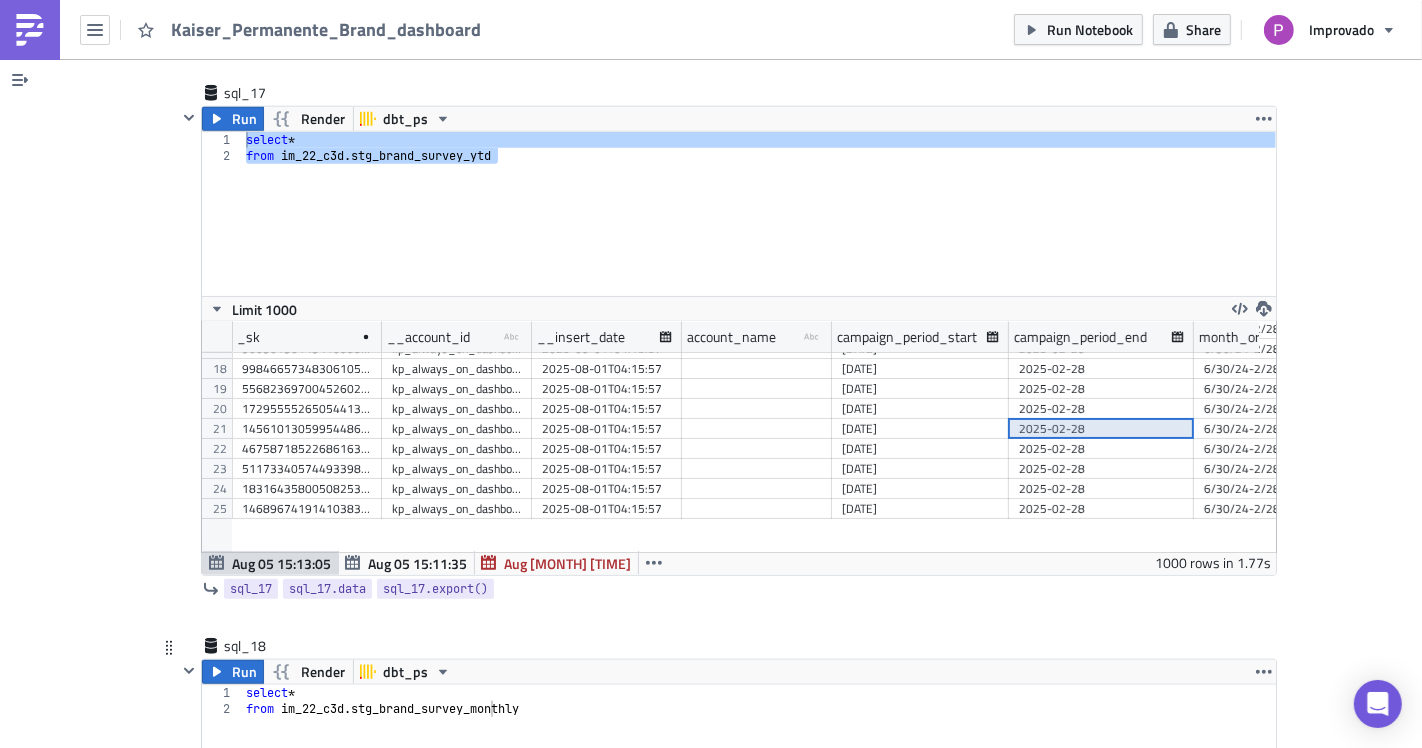 click on "select * from im_22_c3d.stg_brand_survey_monthly" at bounding box center (759, 783) 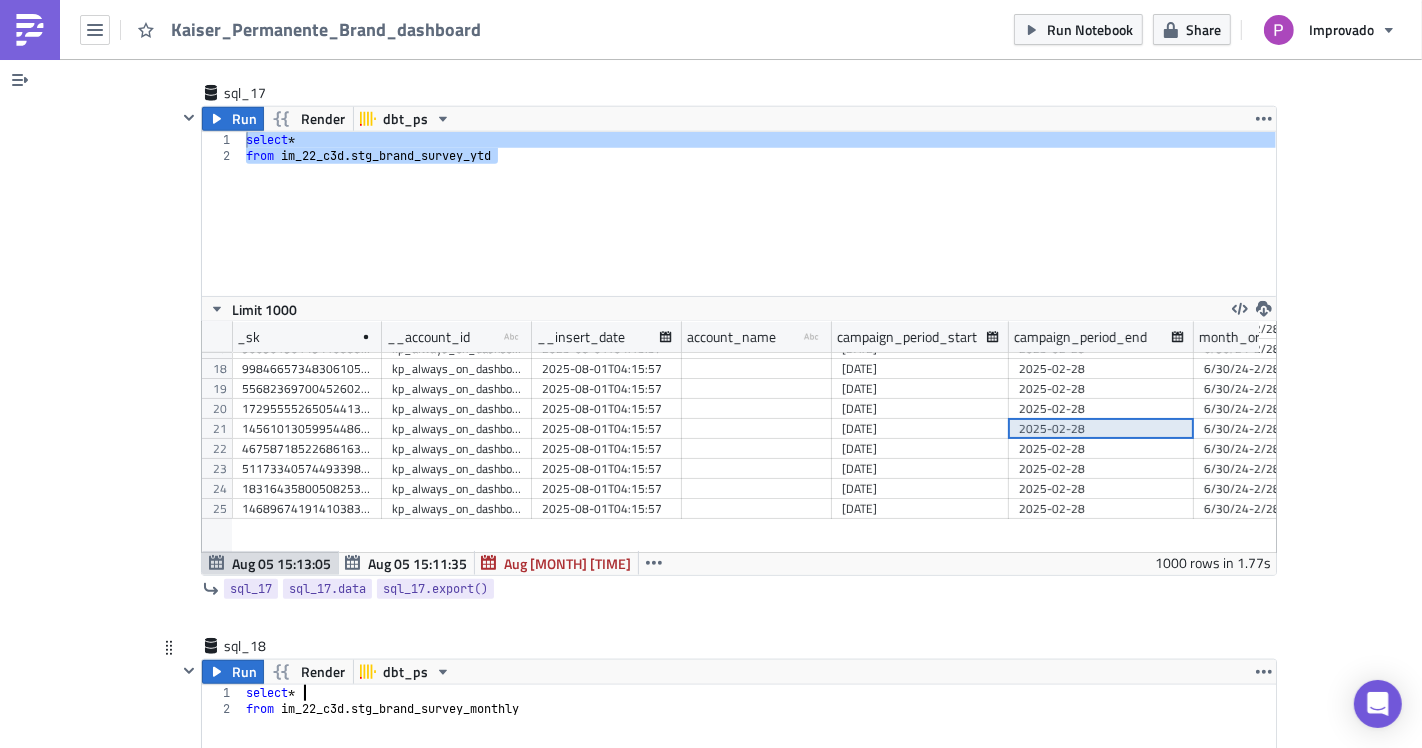 click on "select * from im_22_c3d.stg_brand_survey_monthly" at bounding box center (759, 783) 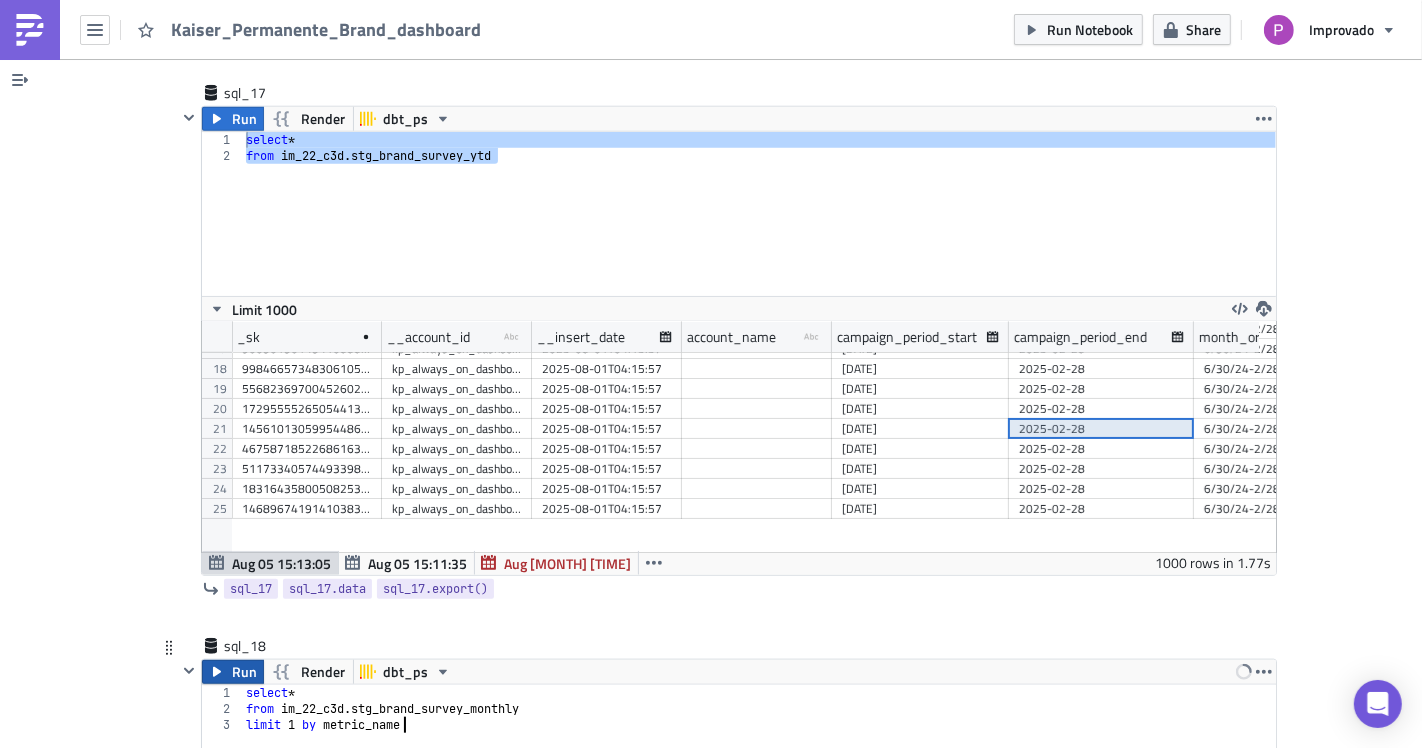 click on "Run" at bounding box center [233, 672] 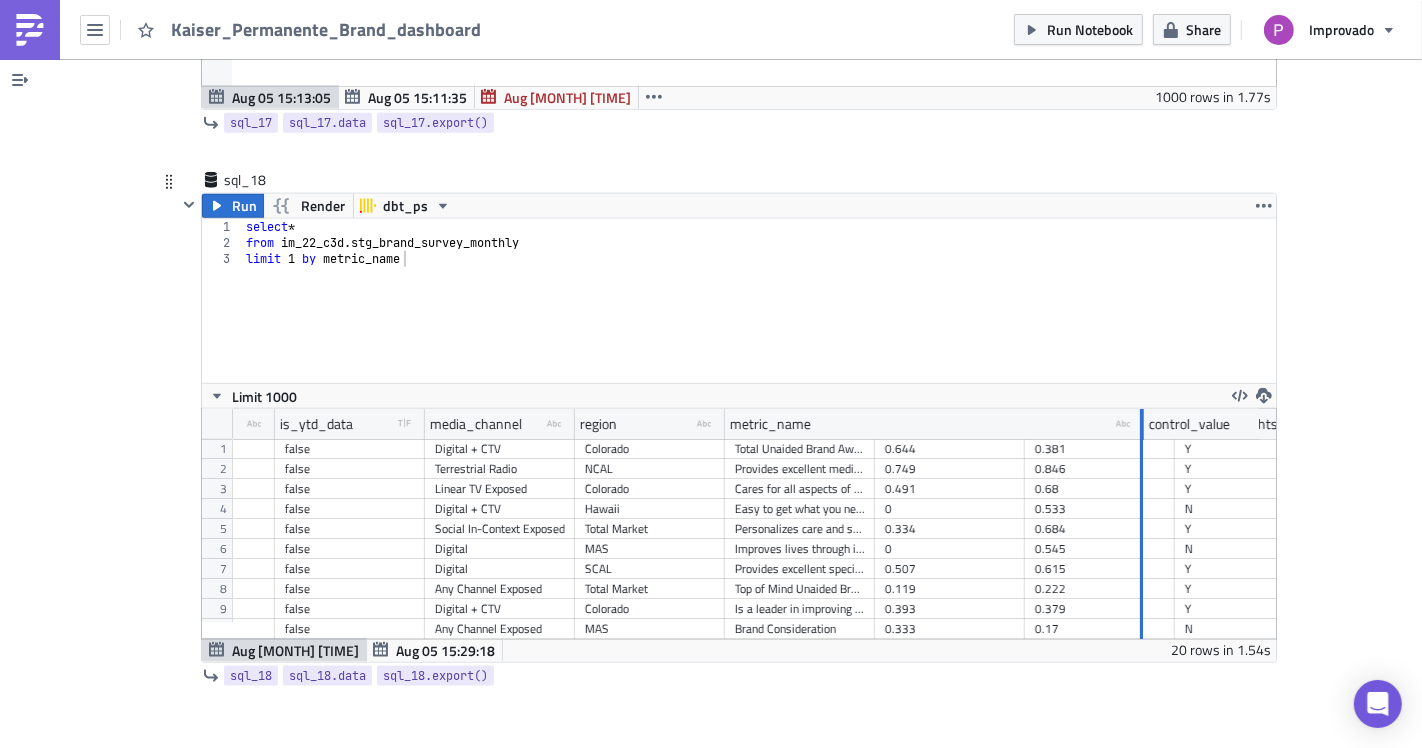 drag, startPoint x: 862, startPoint y: 401, endPoint x: 1133, endPoint y: 434, distance: 273.00183 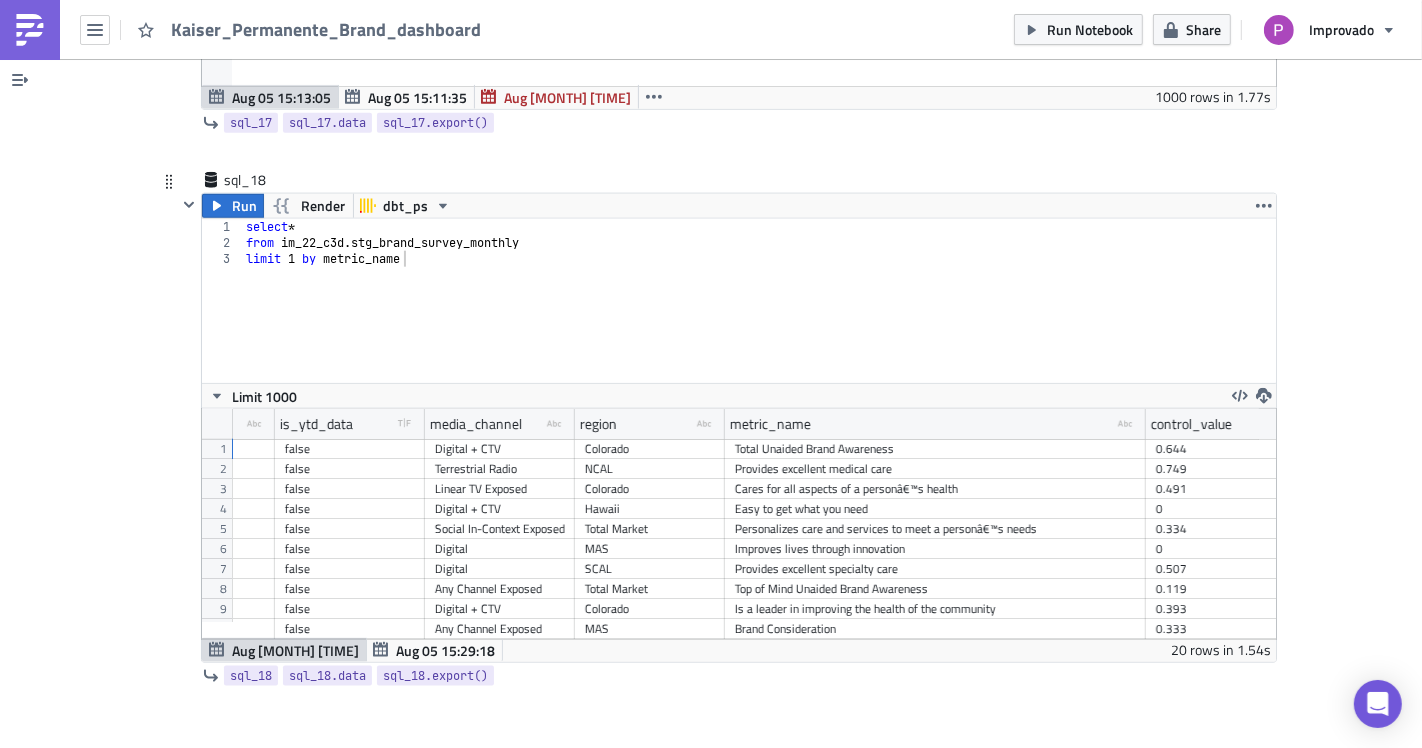 click on "Cares for all aspects of a personâ€™s health" at bounding box center (935, 489) 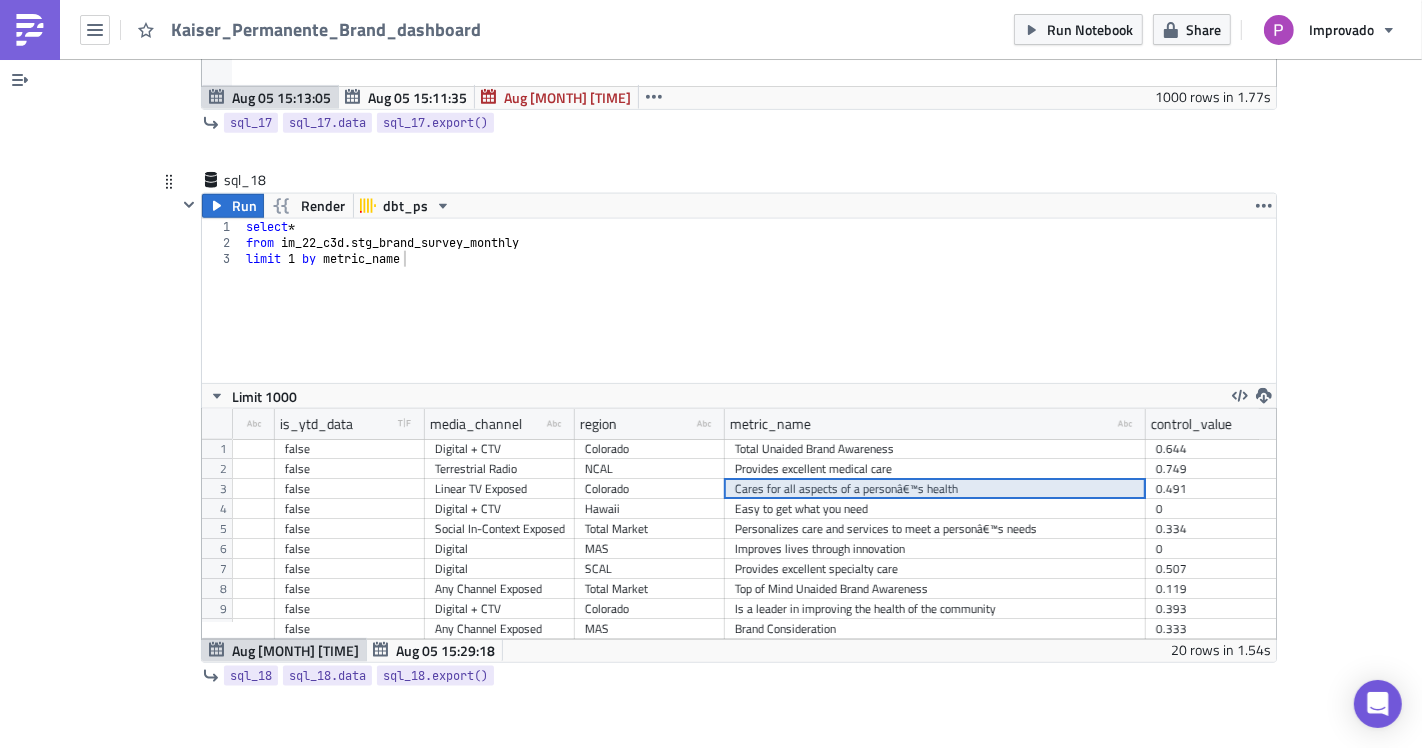 click on "select  * from   im_22_c3d . stg_brand_survey_monthly limit   1   by   metric_name" at bounding box center [759, 317] 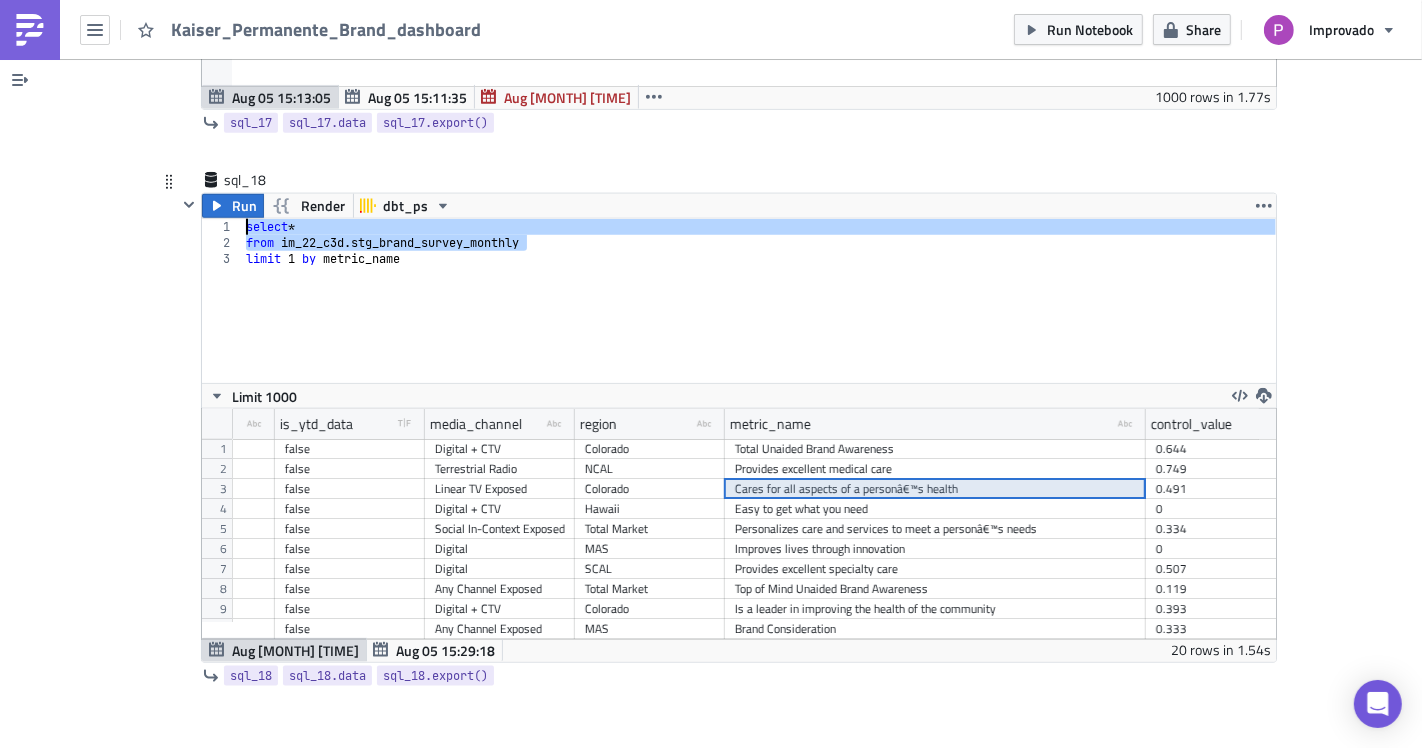drag, startPoint x: 551, startPoint y: 230, endPoint x: 233, endPoint y: 210, distance: 318.6283 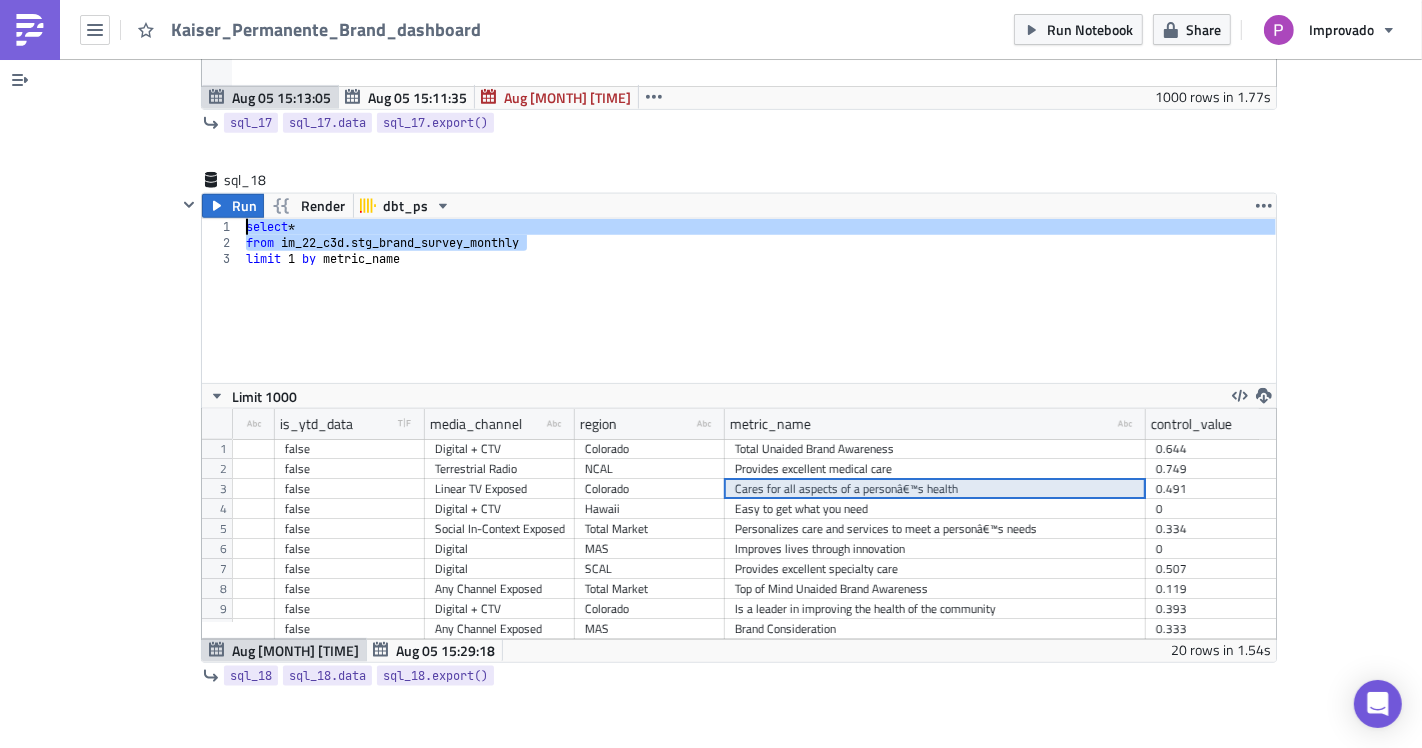 scroll, scrollTop: 8442, scrollLeft: 0, axis: vertical 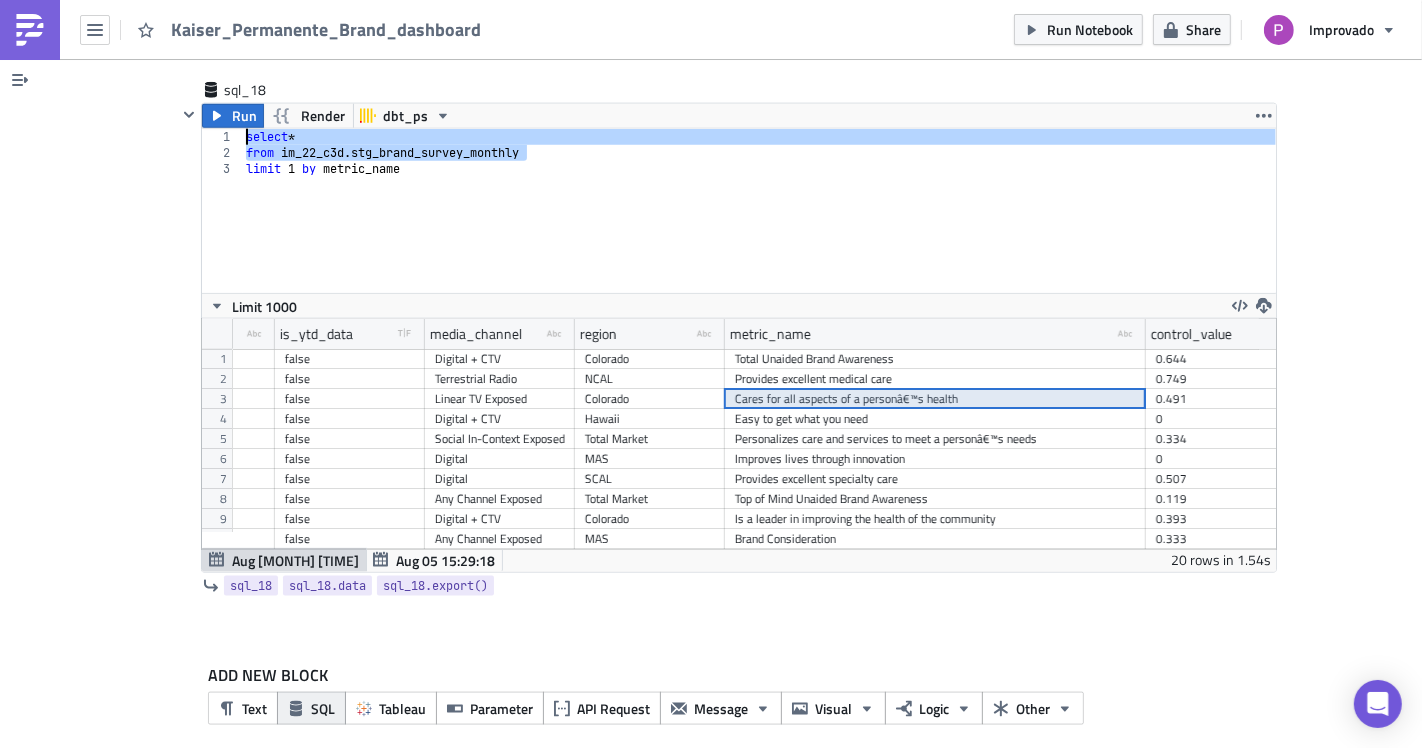 click on "SQL" at bounding box center (311, 708) 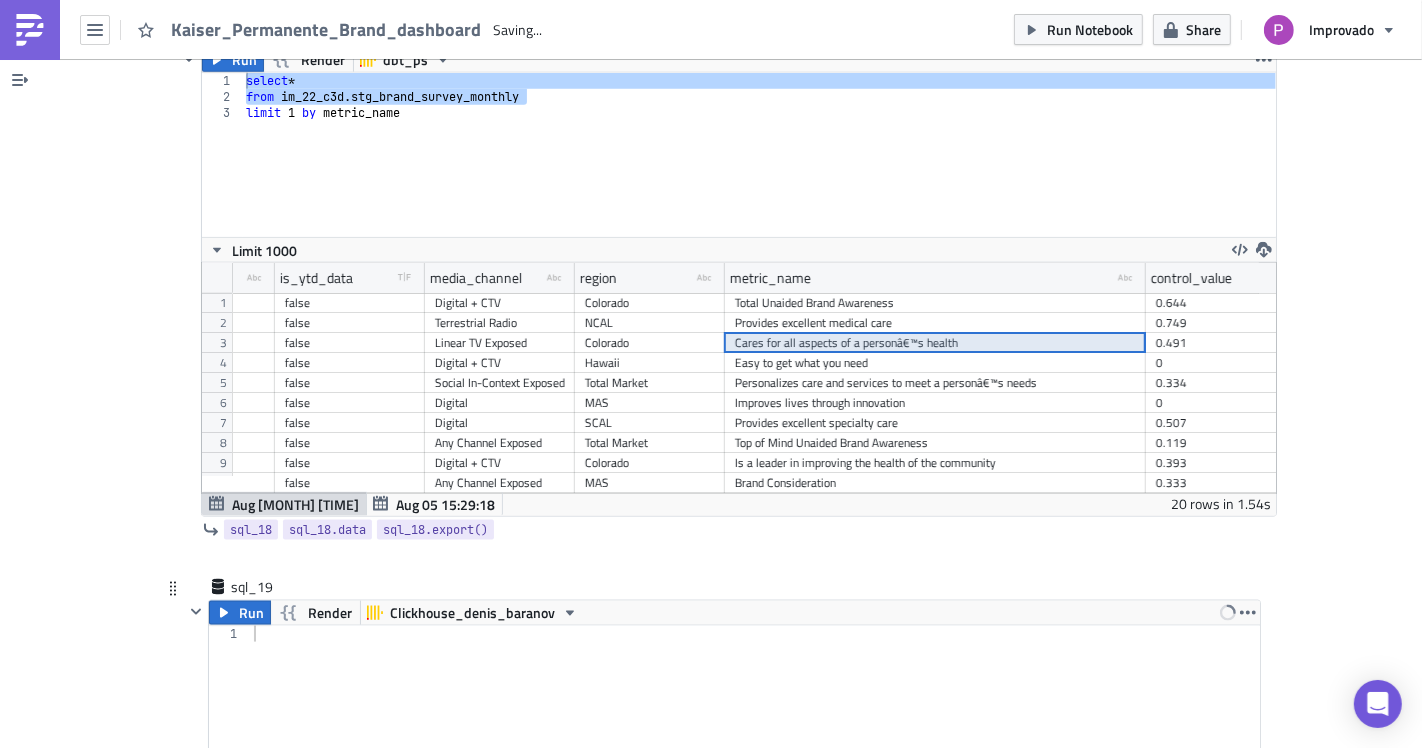 scroll, scrollTop: 8529, scrollLeft: 0, axis: vertical 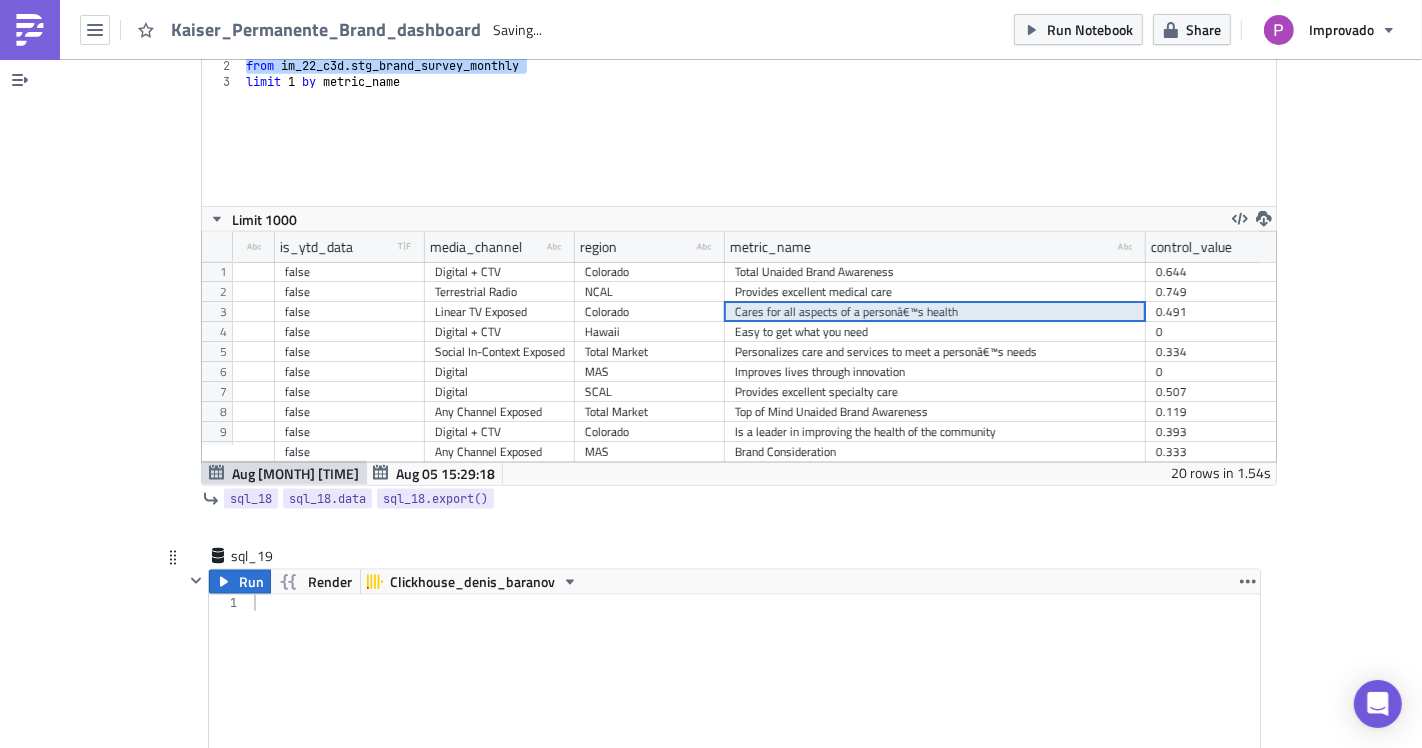 click on "sql_19" at bounding box center (722, 557) 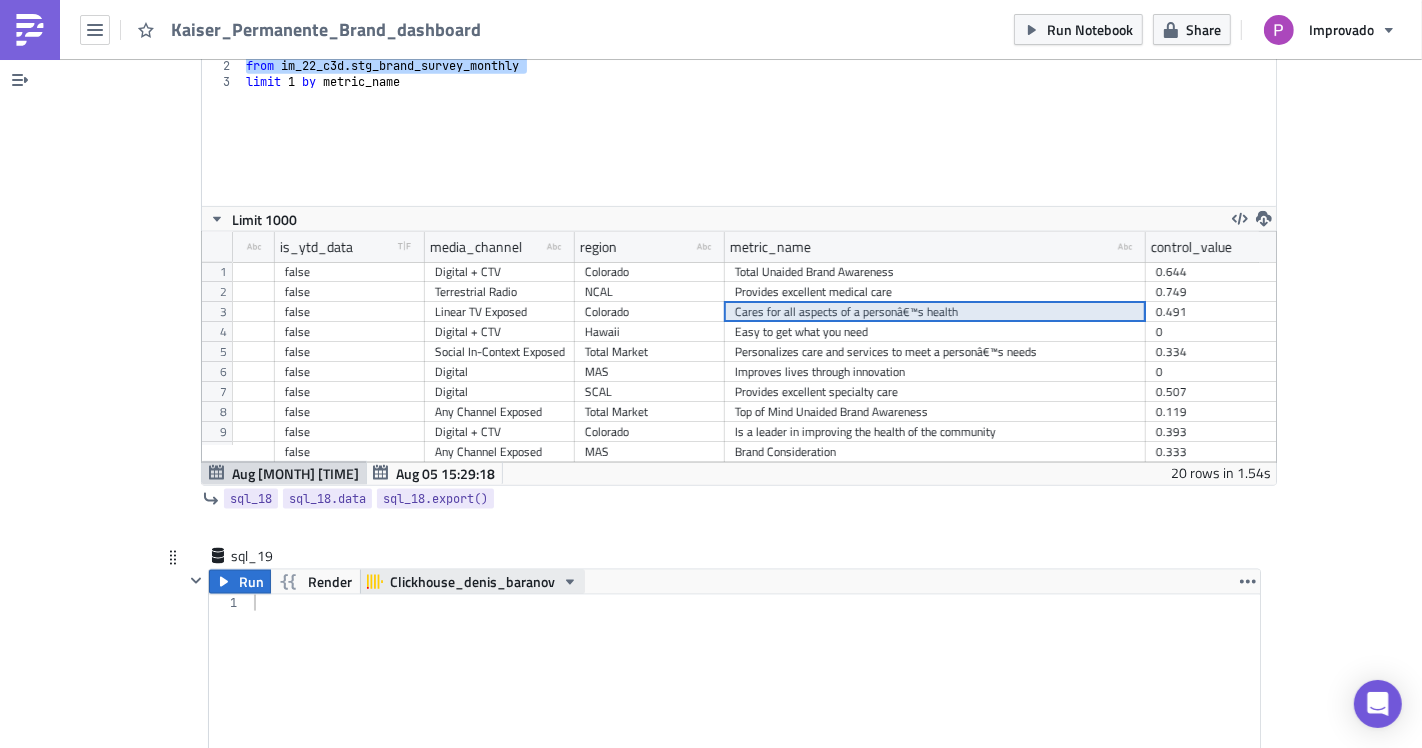 click on "Clickhouse_denis_baranov" at bounding box center [472, 582] 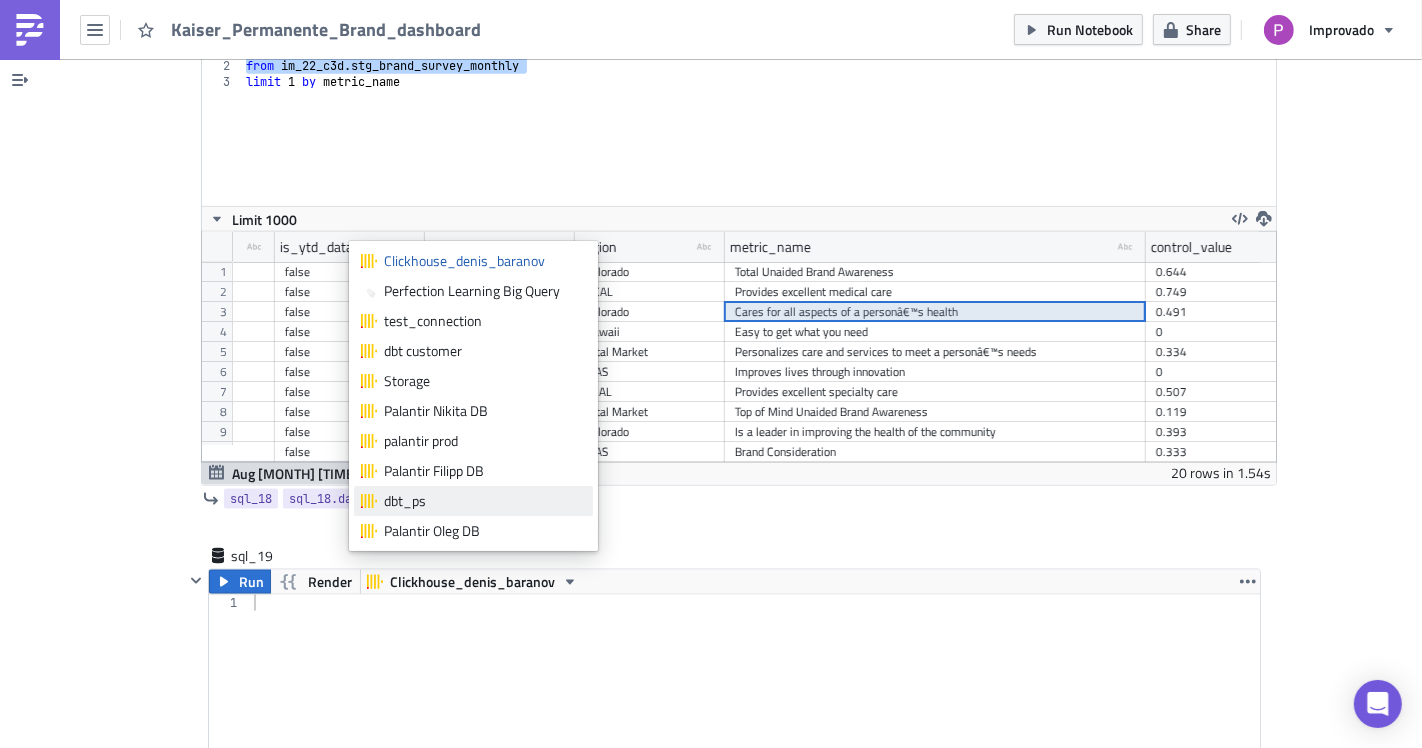 click on "dbt_ps" at bounding box center [485, 501] 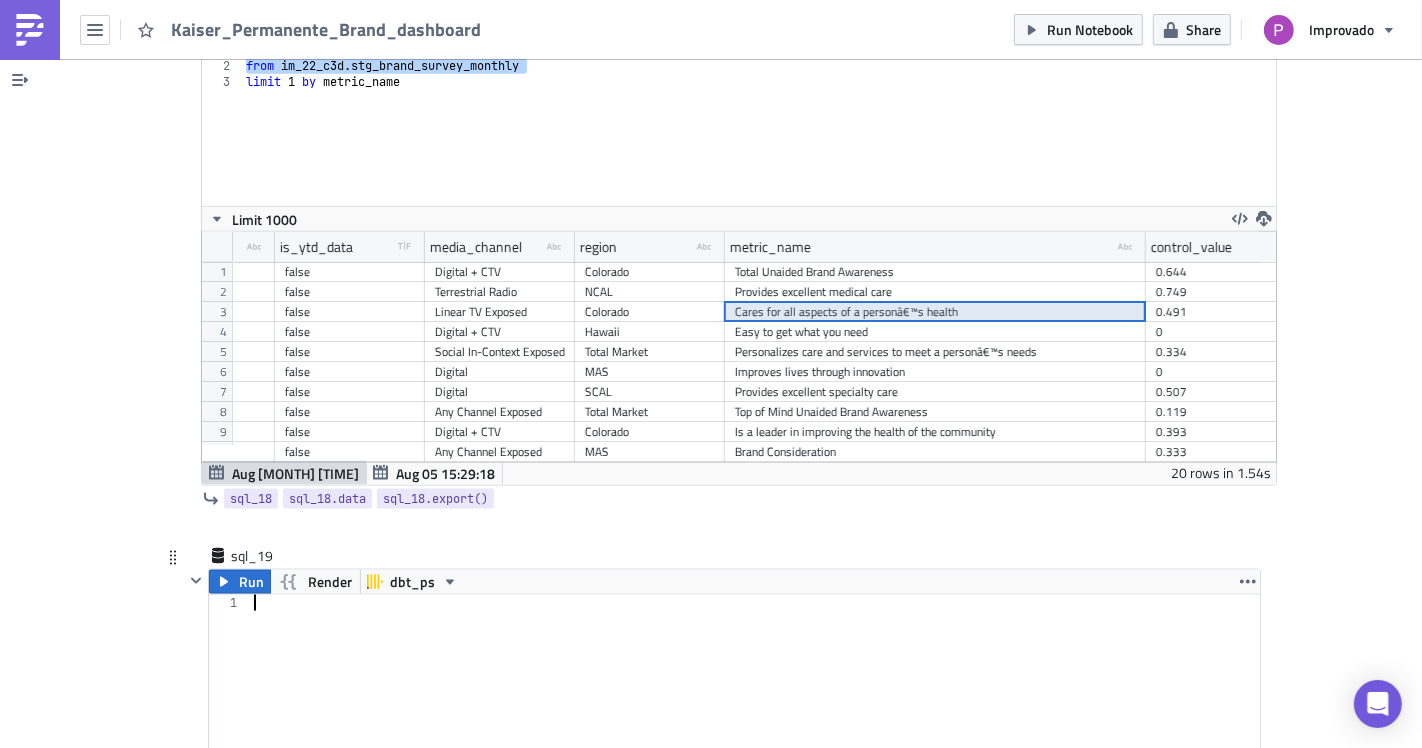 click at bounding box center [755, 693] 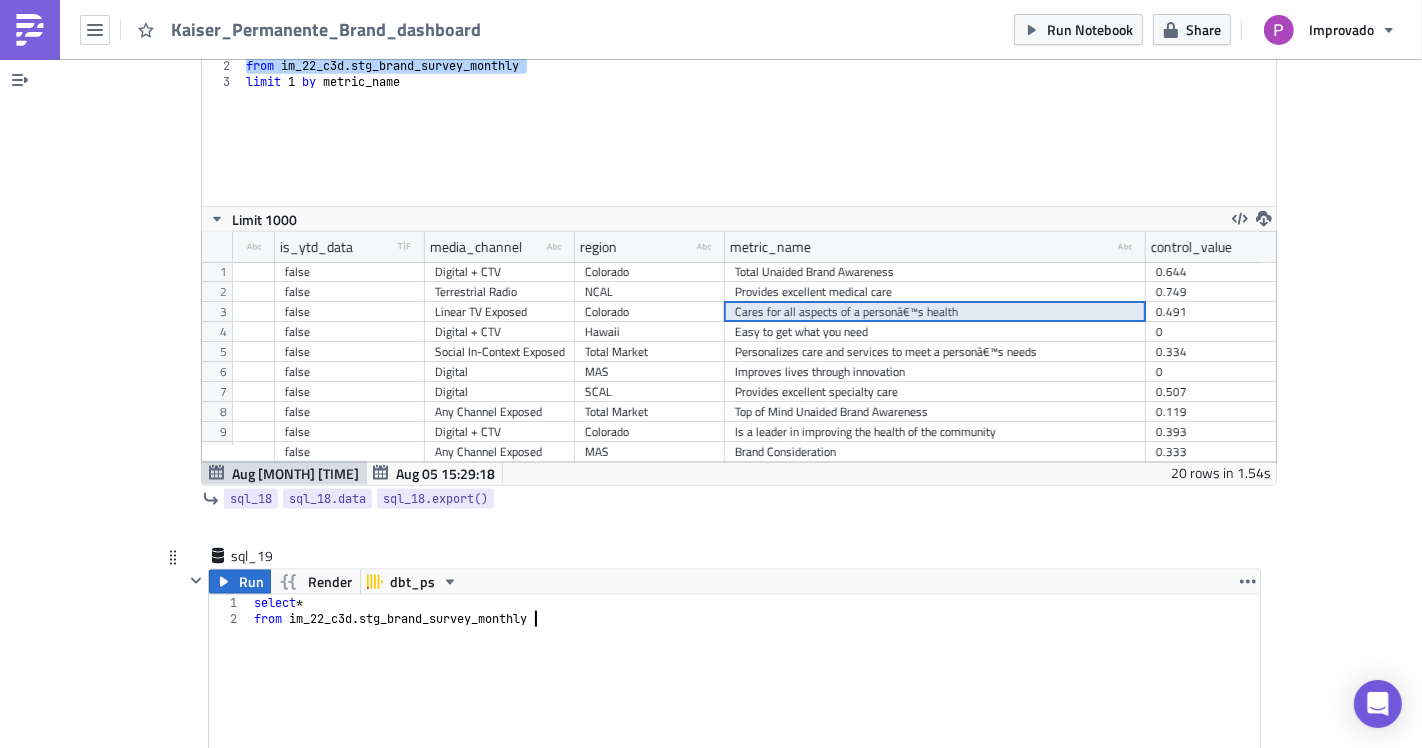 click on "select * from im_22_c3d.stg_brand_survey_monthly" at bounding box center (755, 693) 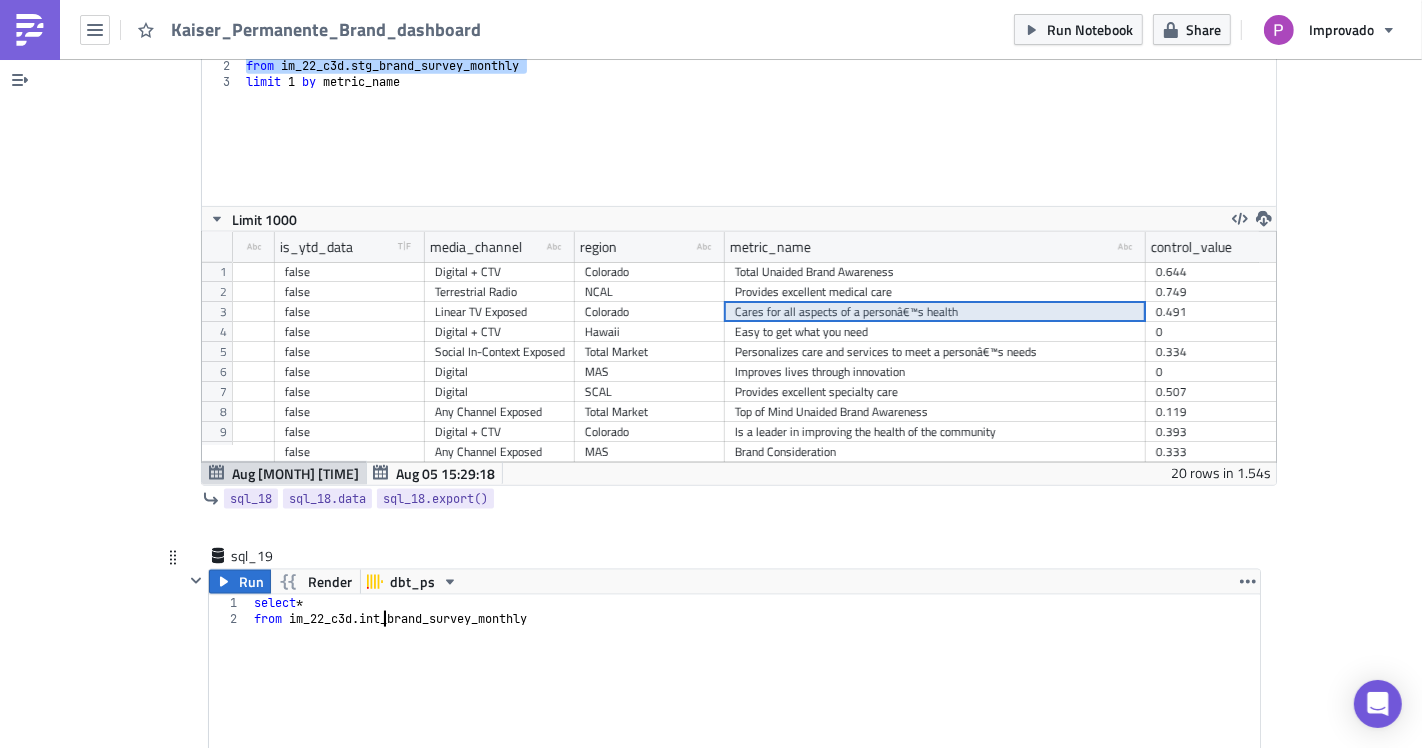 scroll, scrollTop: 0, scrollLeft: 11, axis: horizontal 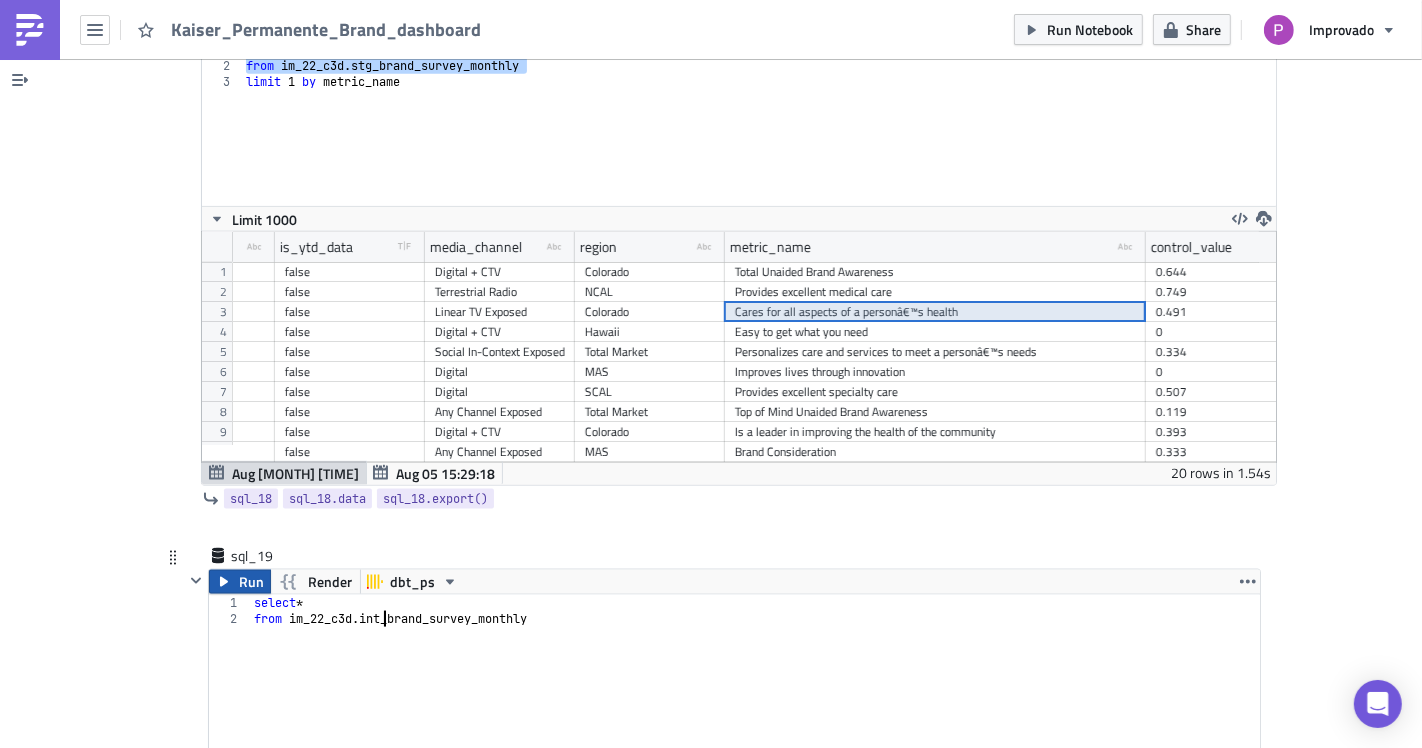 type on "from im_22_c3d.int_brand_survey_monthly" 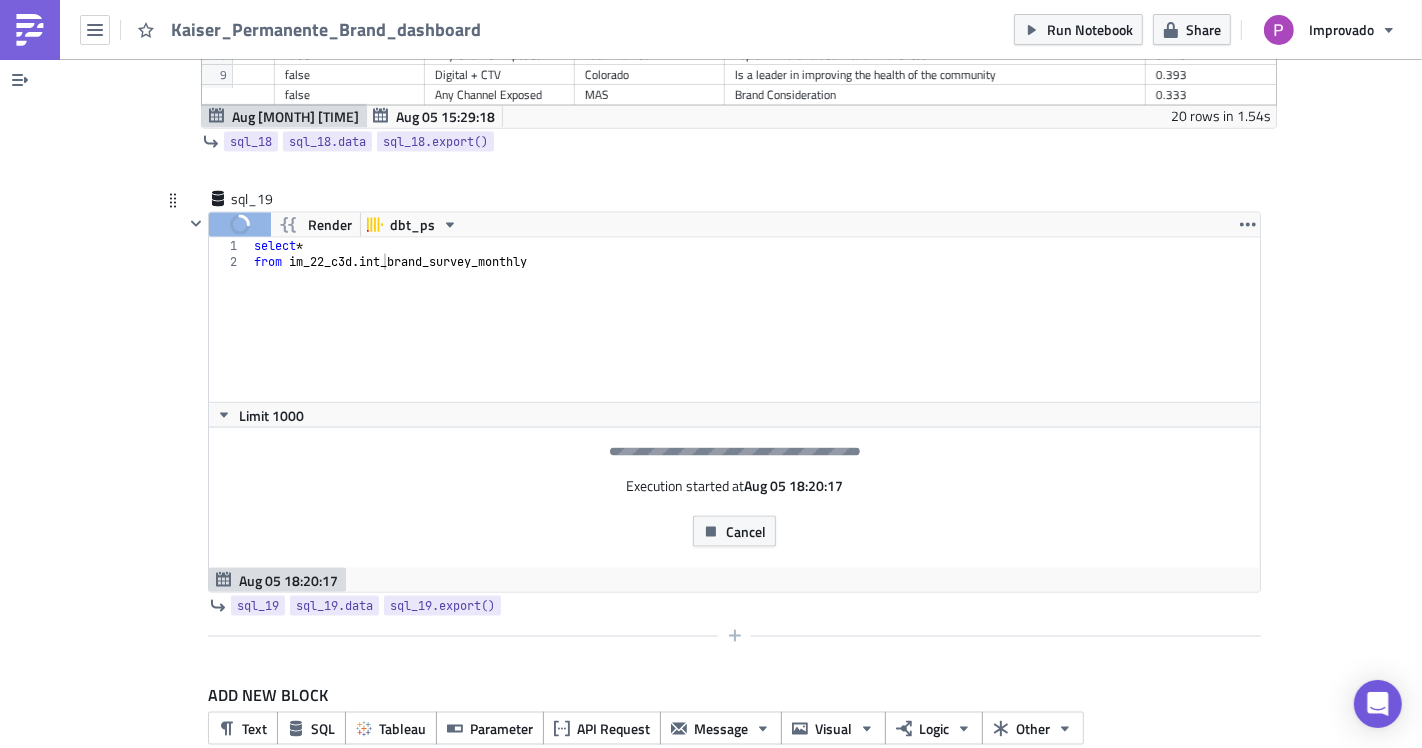 scroll, scrollTop: 8904, scrollLeft: 0, axis: vertical 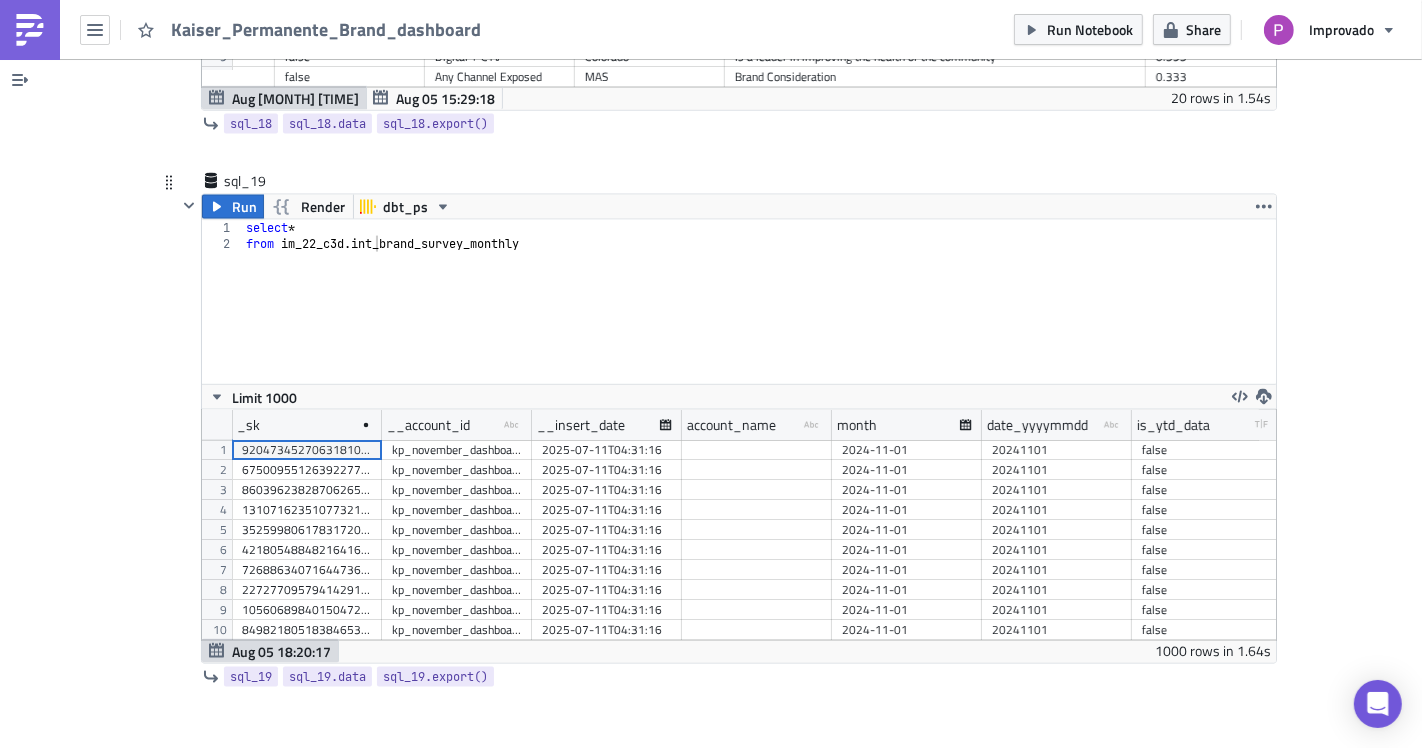 click on "kp_november_dashboard_export_by_region_copy" at bounding box center [457, 570] 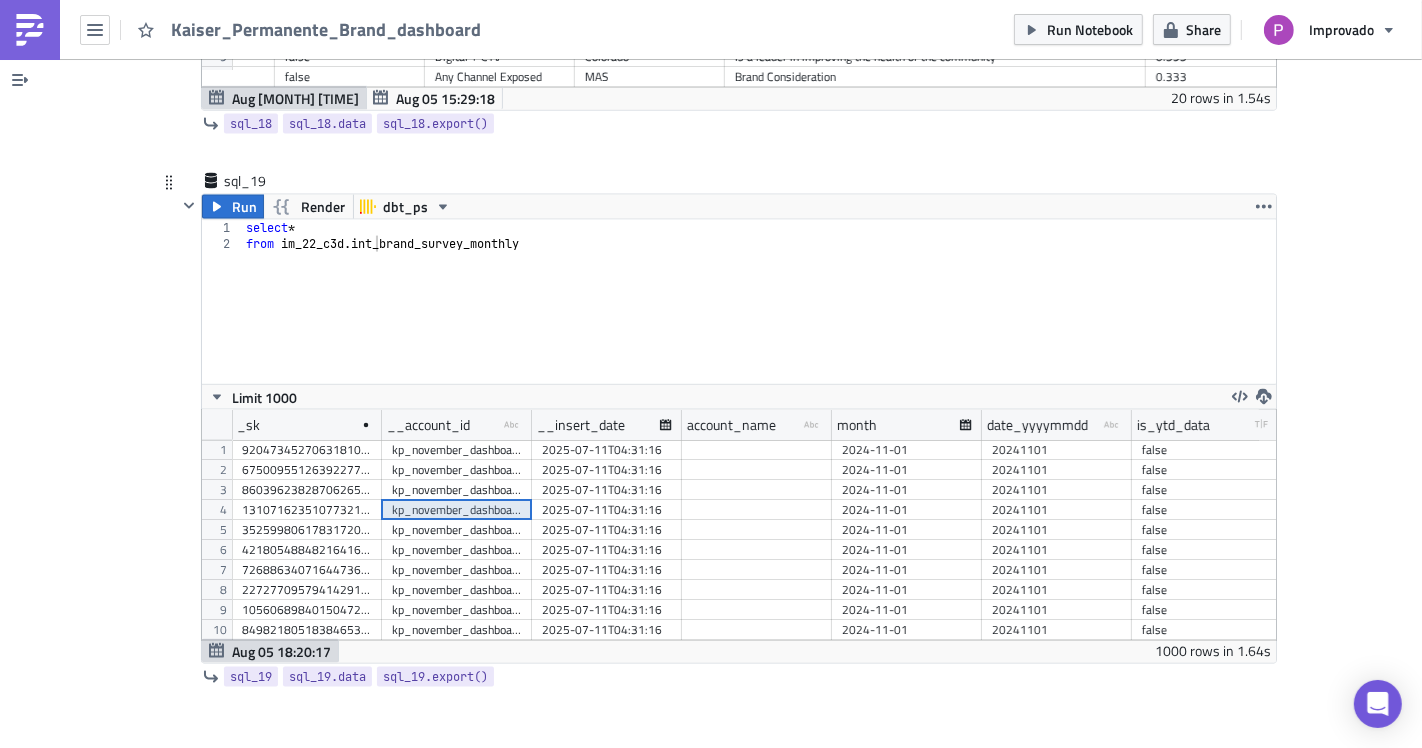 click on "kp_november_dashboard_export_by_region_copy" at bounding box center [457, 510] 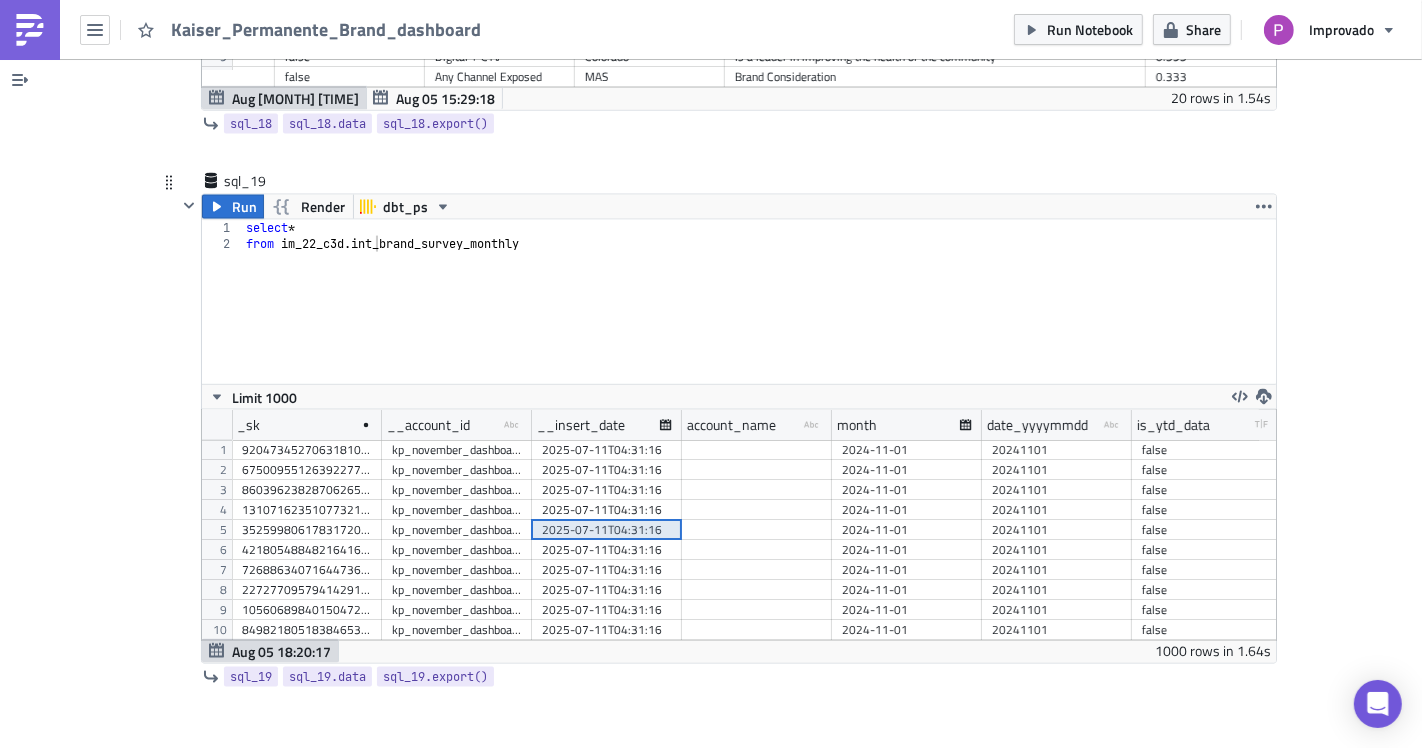 click on "2025-07-11T04:31:16" at bounding box center [607, 530] 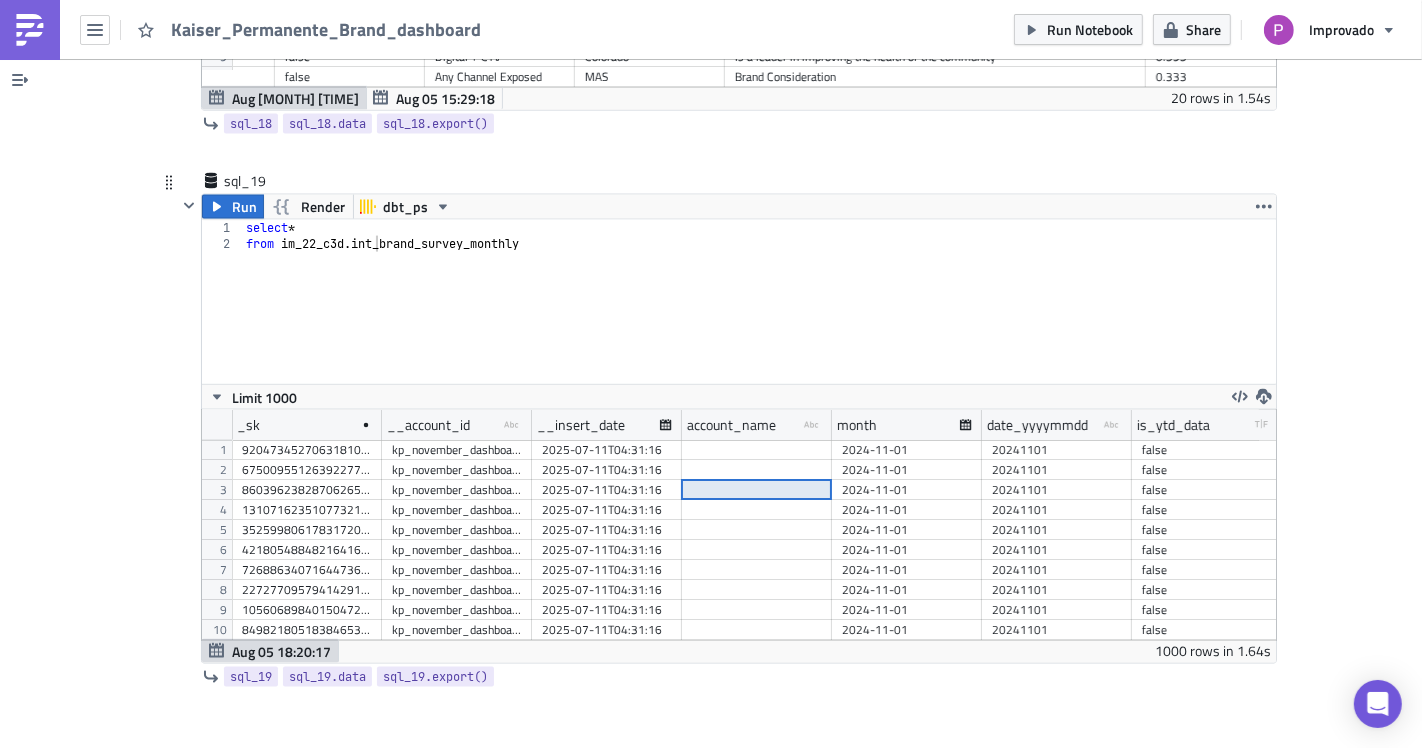 click on "20241101" at bounding box center [1057, 510] 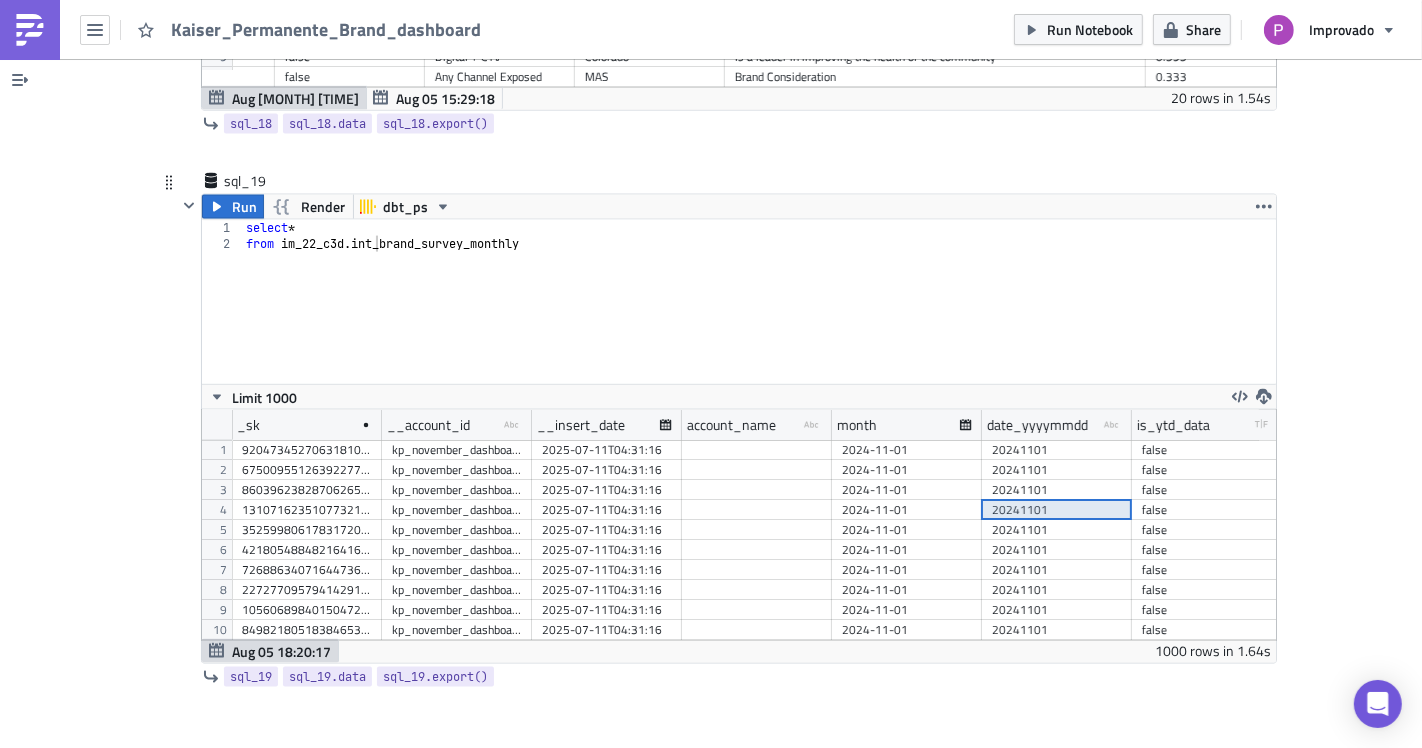 click on "2025-07-11T04:31:16" at bounding box center [607, 470] 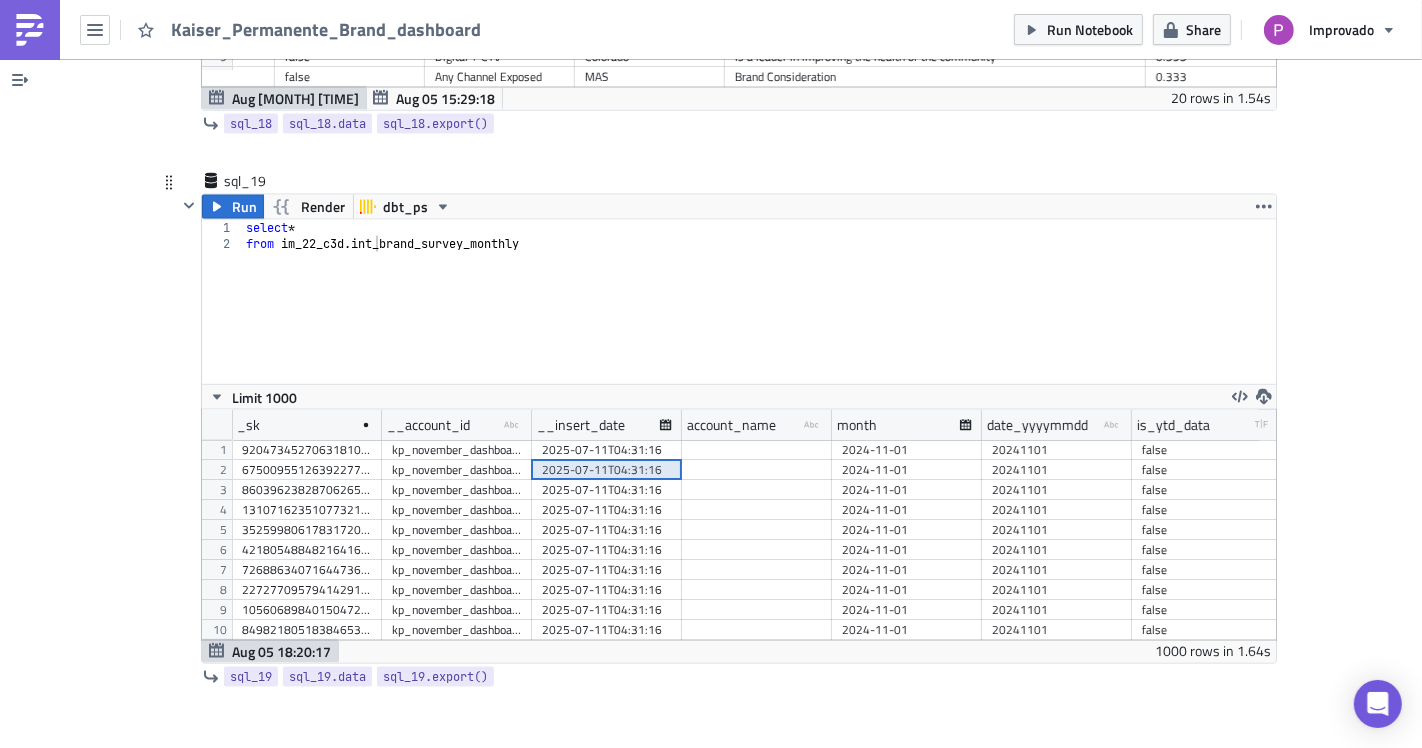 click on "kp_november_dashboard_export_by_region_copy" at bounding box center [457, 510] 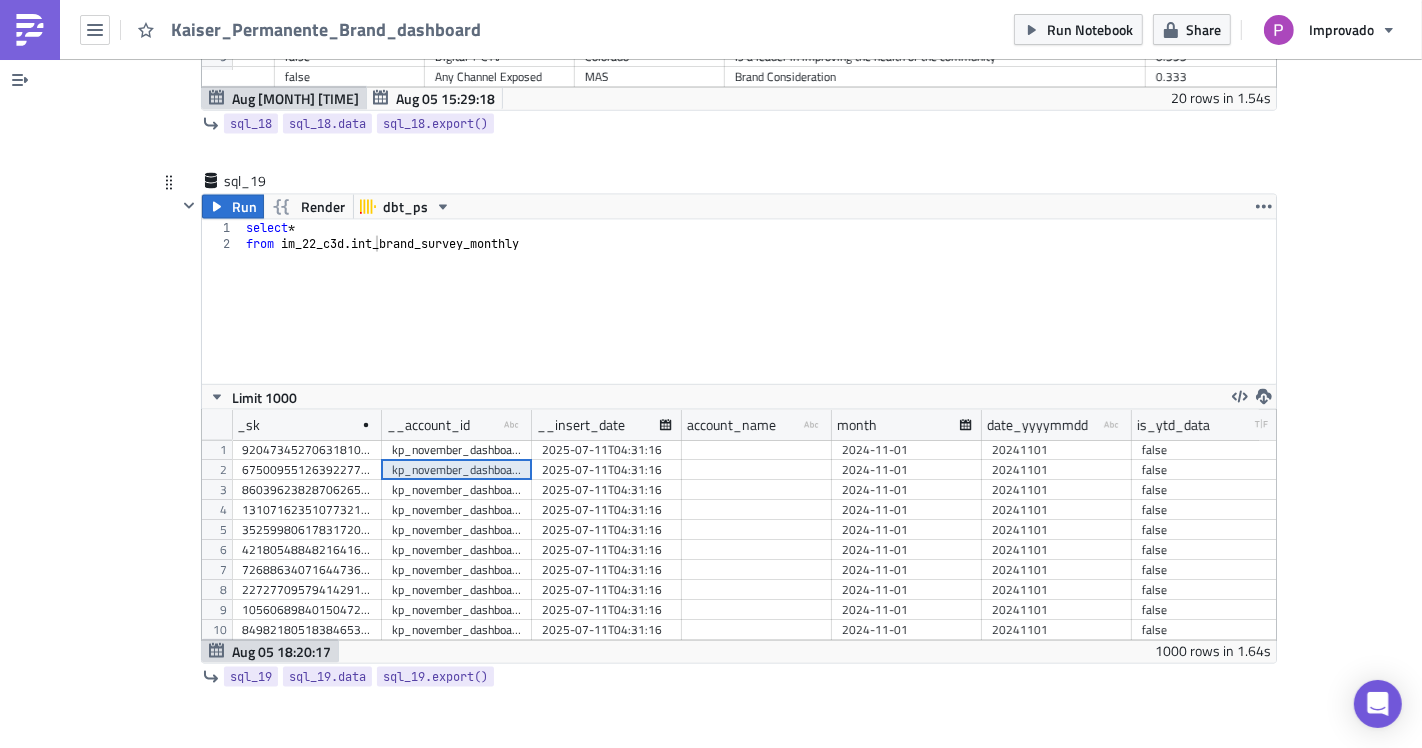 click on "kp_november_dashboard_export_by_region_copy" at bounding box center (457, 470) 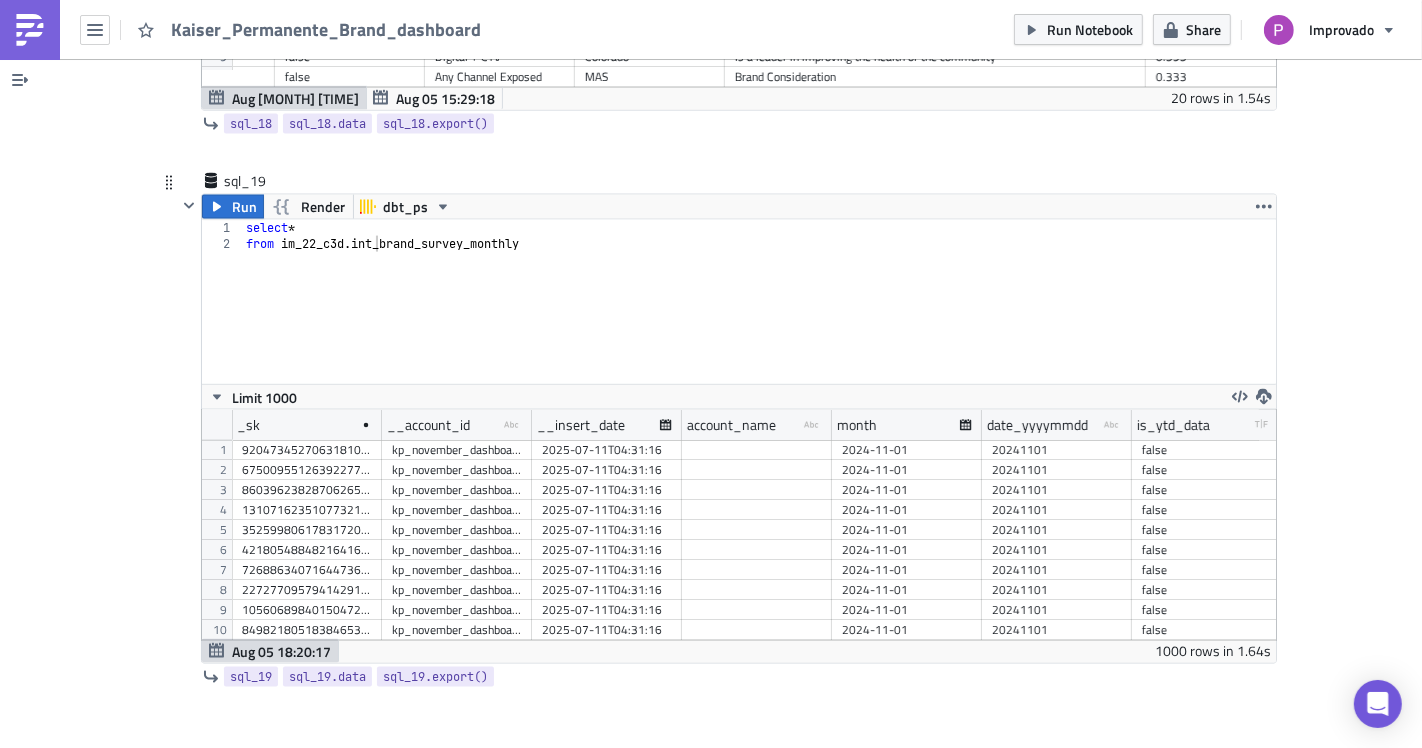 scroll, scrollTop: 0, scrollLeft: 322, axis: horizontal 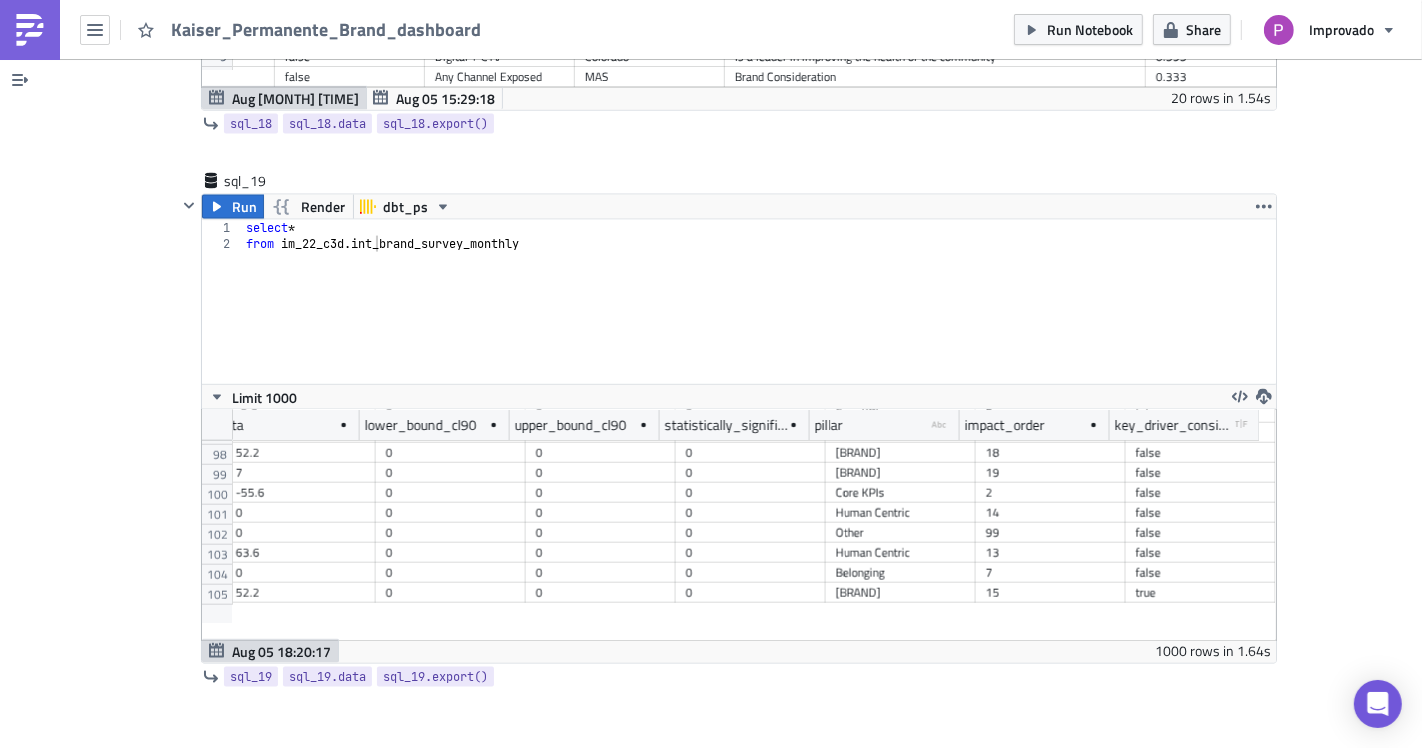 click on "99" at bounding box center [1051, 533] 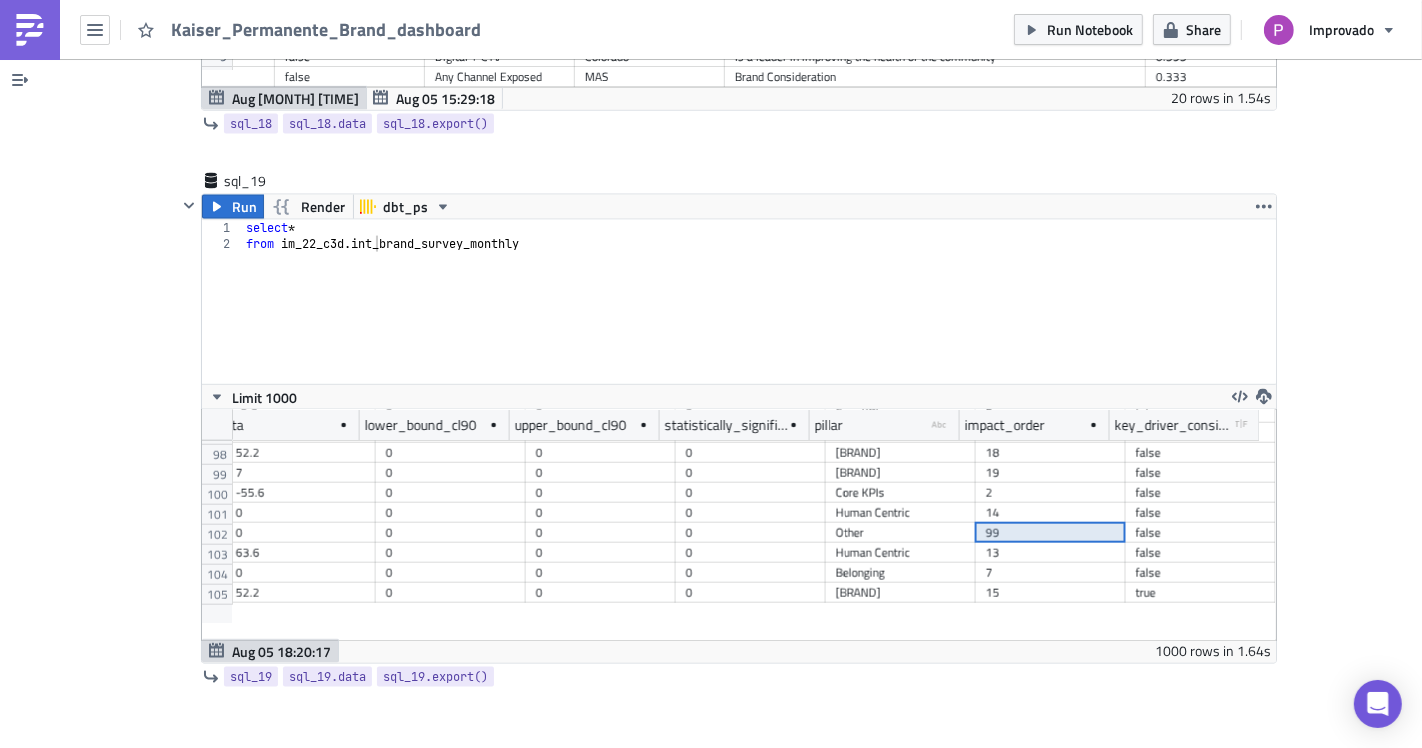 click on "Other" at bounding box center (901, 533) 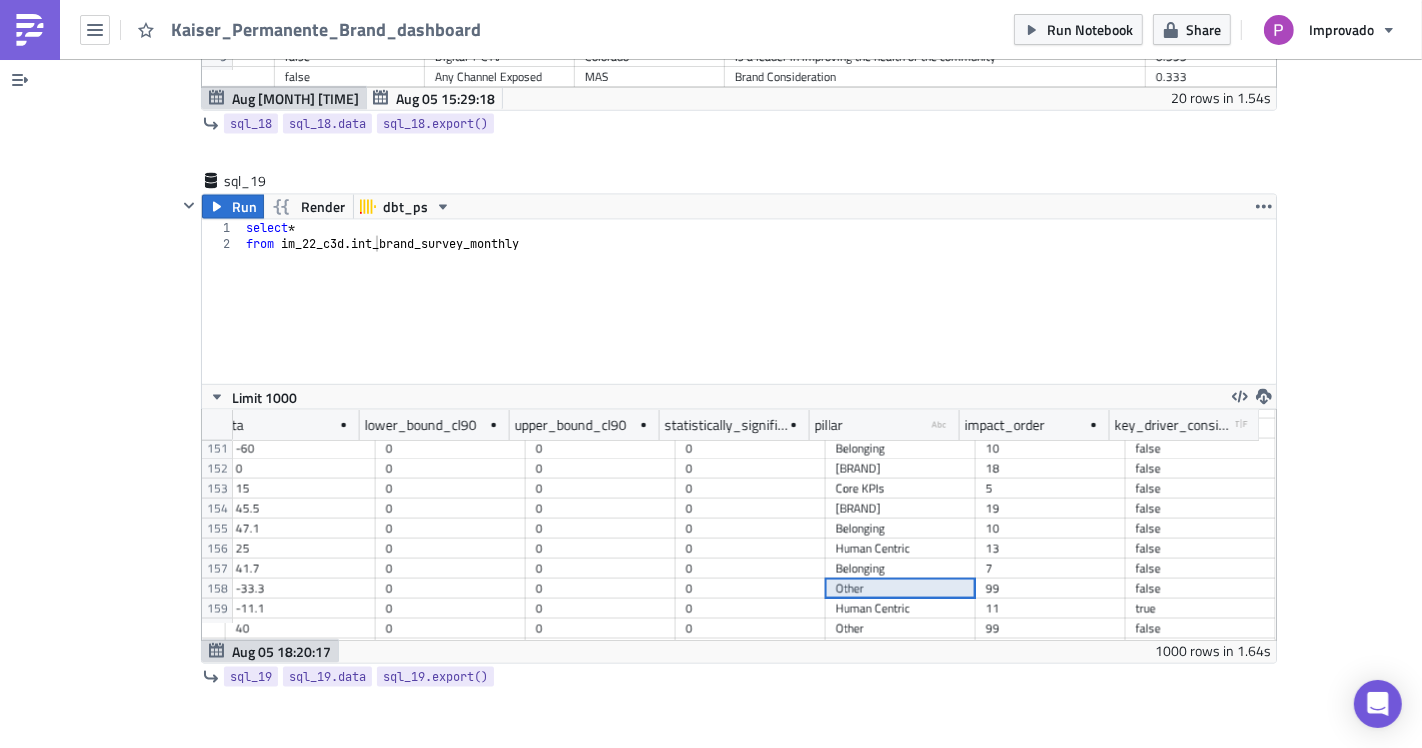 click on "Other" at bounding box center (901, 589) 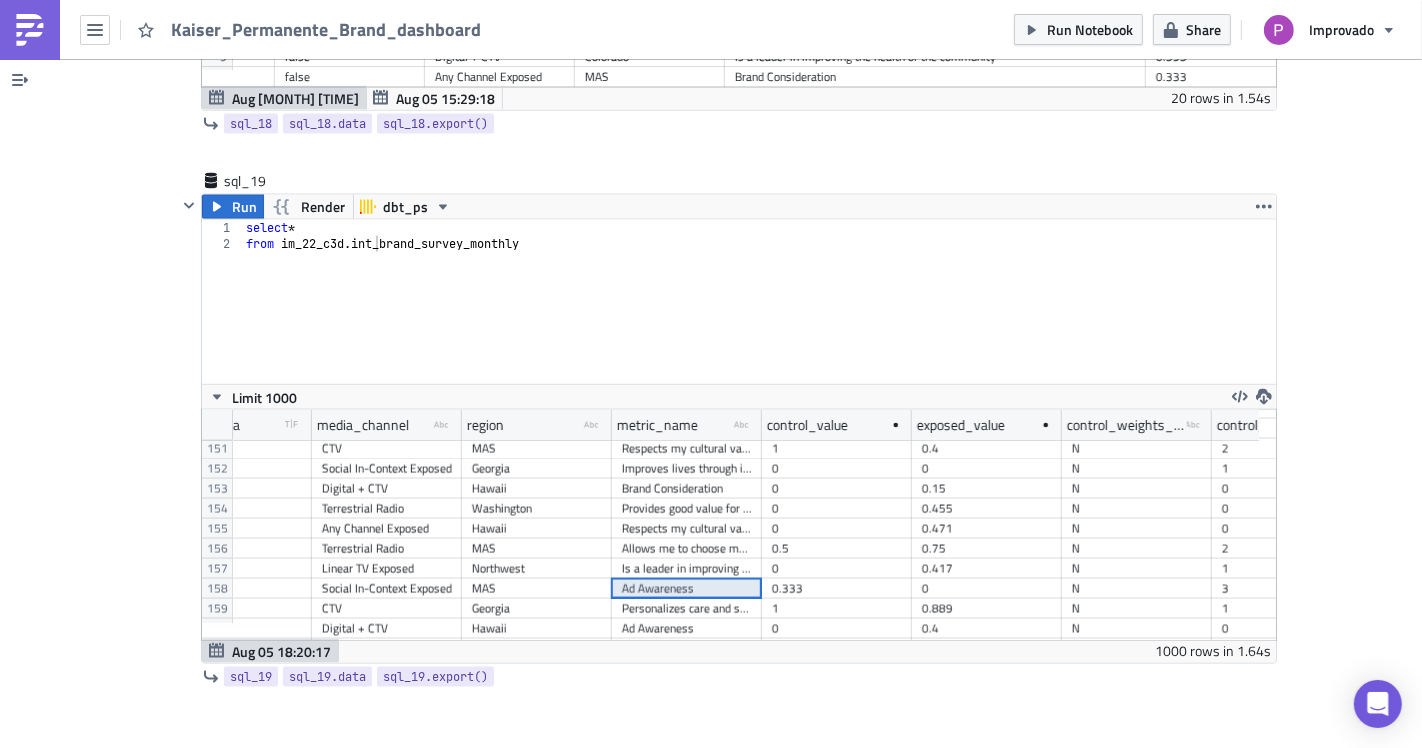 click on "Ad Awareness" at bounding box center (687, 589) 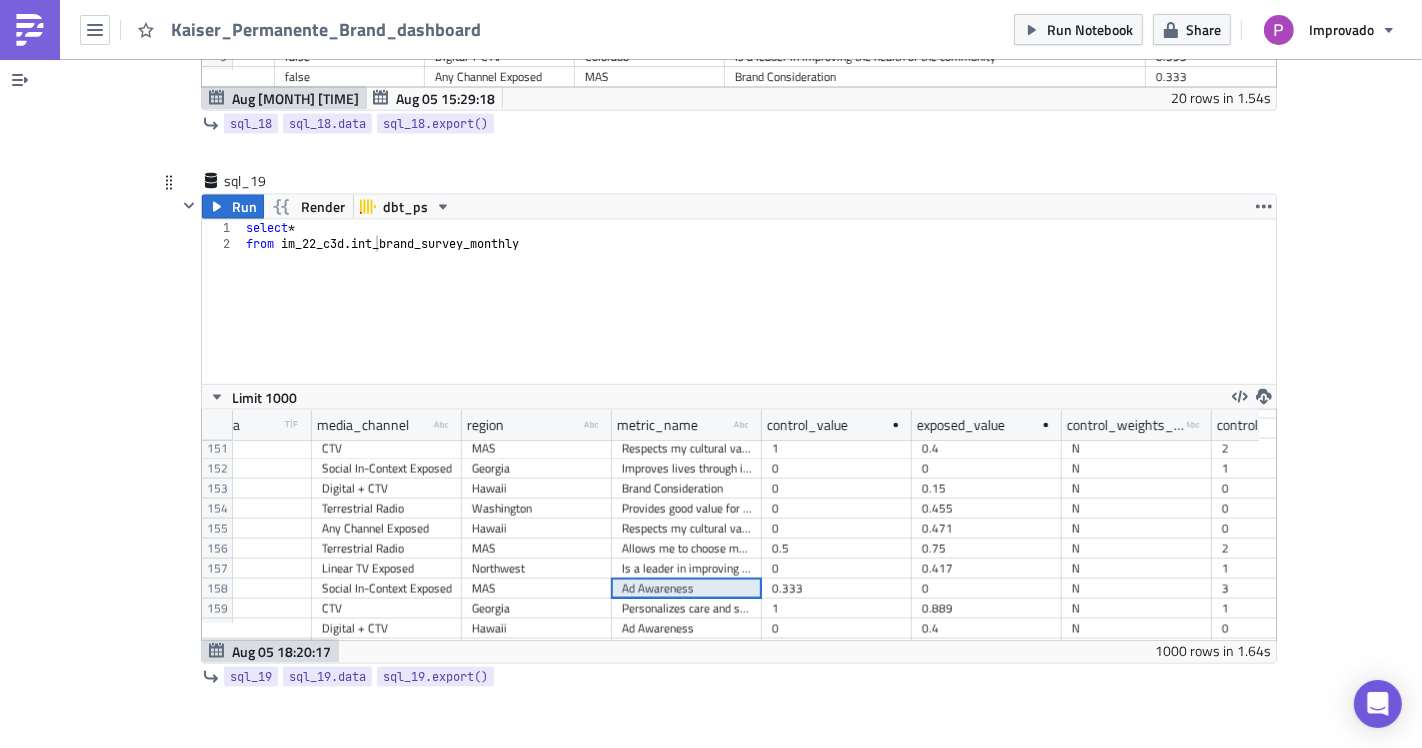 click on "Ad Awareness" at bounding box center (687, 589) 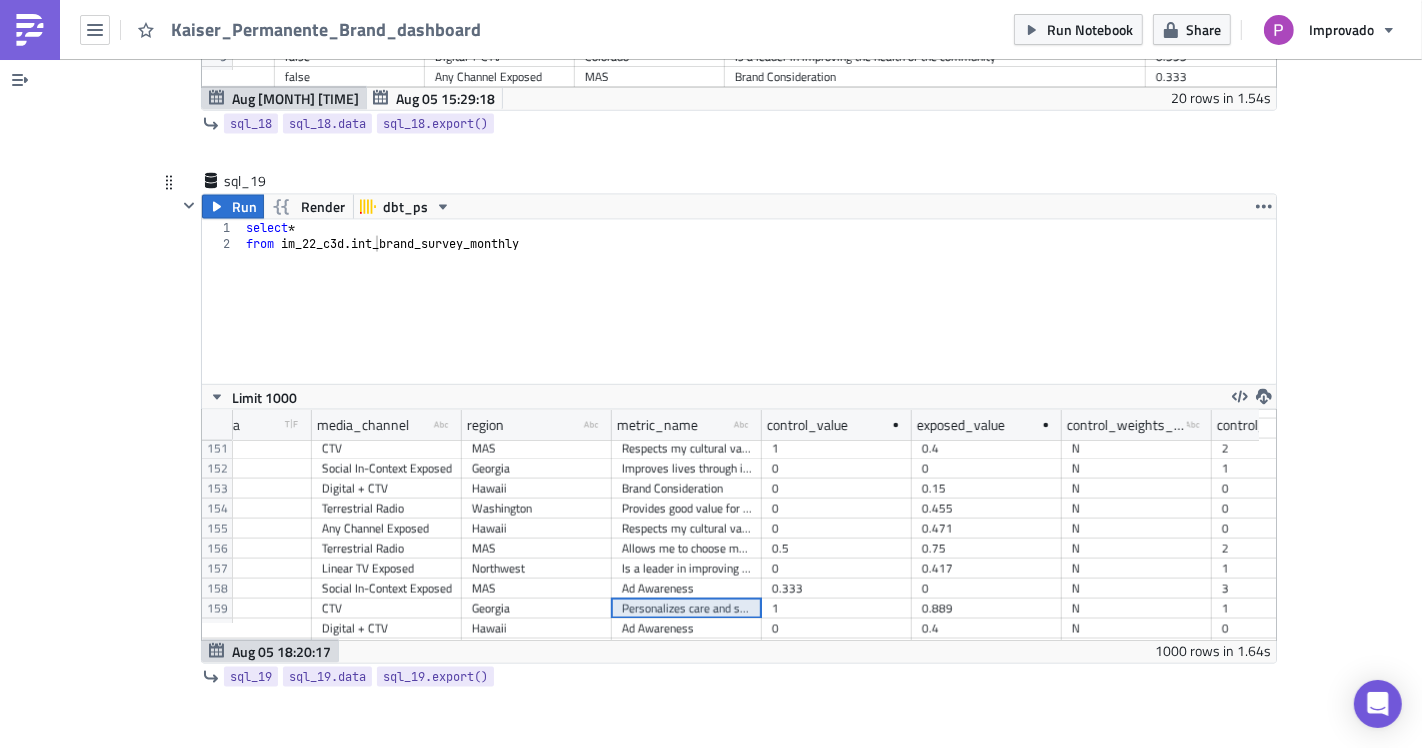 click on "Ad Awareness" at bounding box center [687, 589] 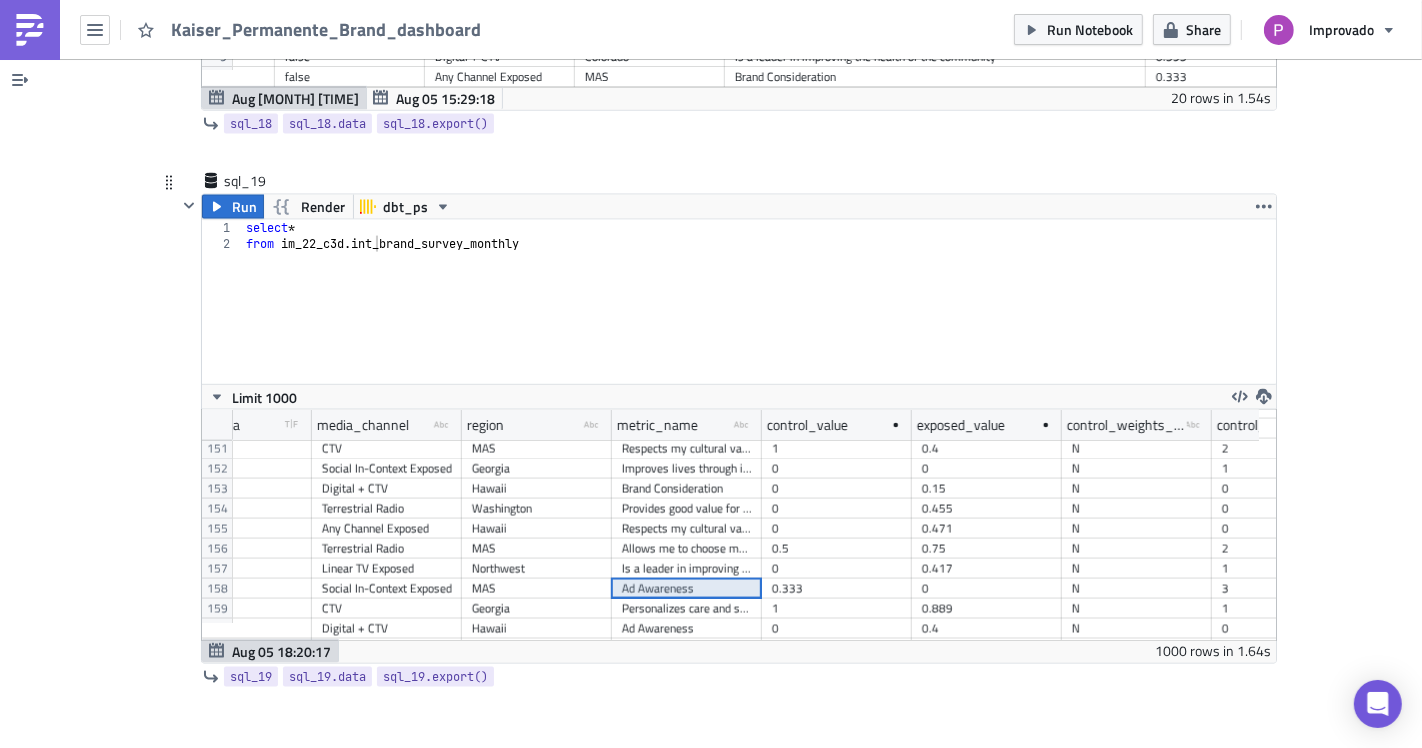 click on "Allows me to choose my doctors" at bounding box center [687, 549] 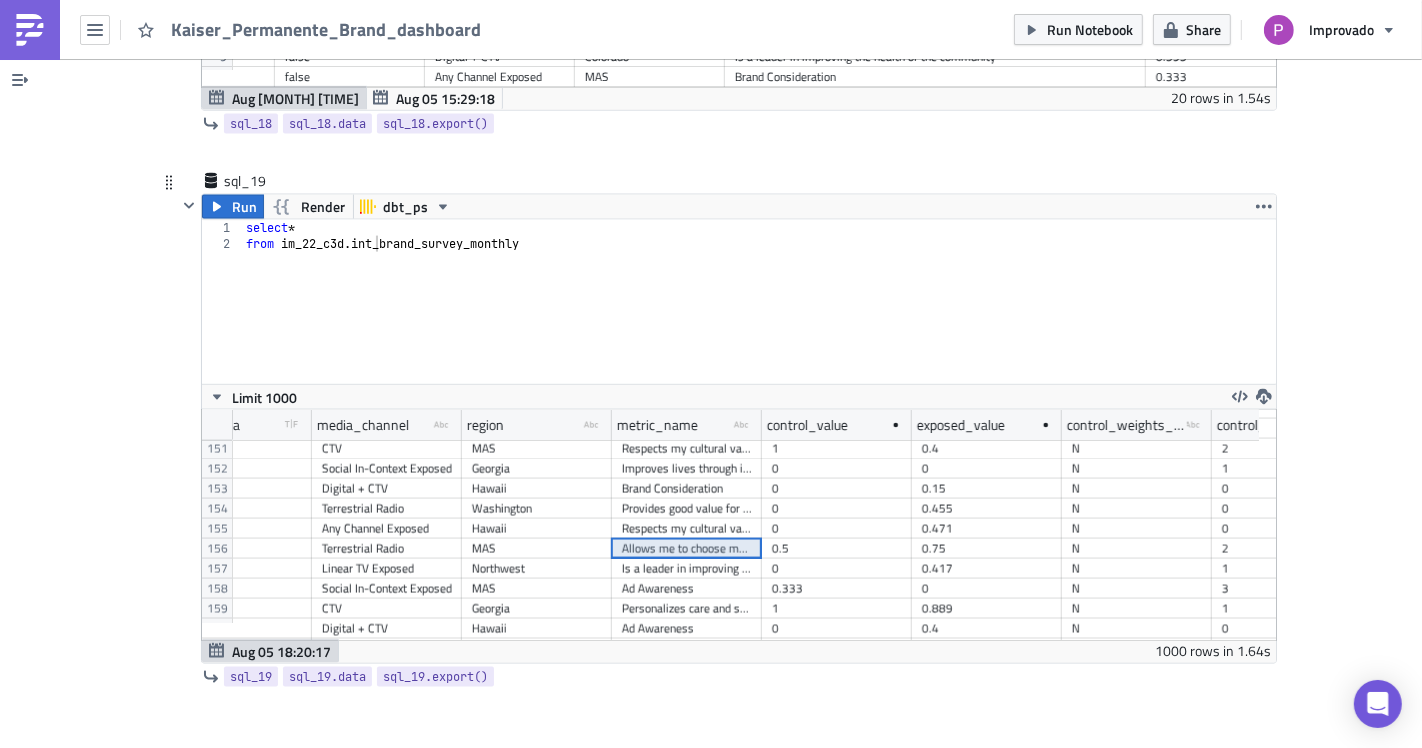 scroll, scrollTop: 3225, scrollLeft: 970, axis: both 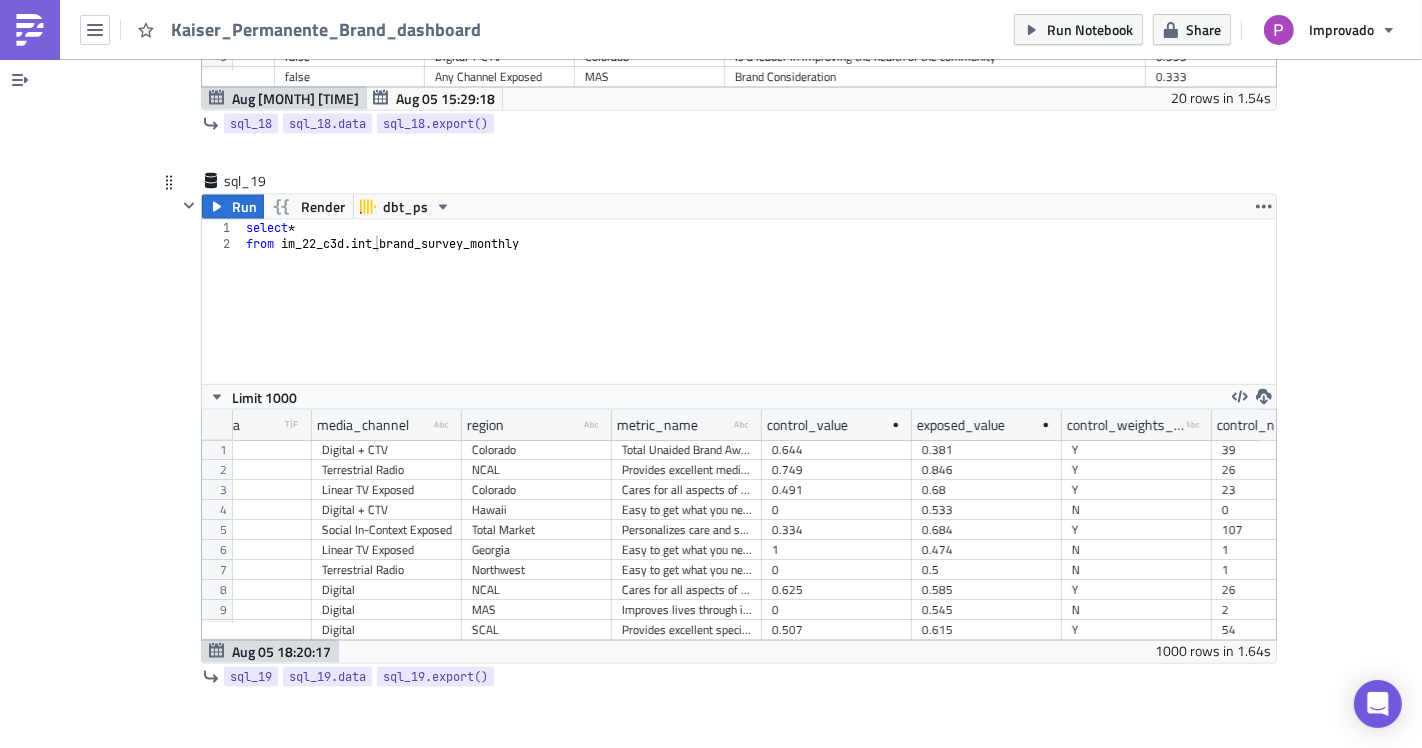 click on "select  * from   im_22_c3d . int_brand_survey_monthly" at bounding box center [759, 318] 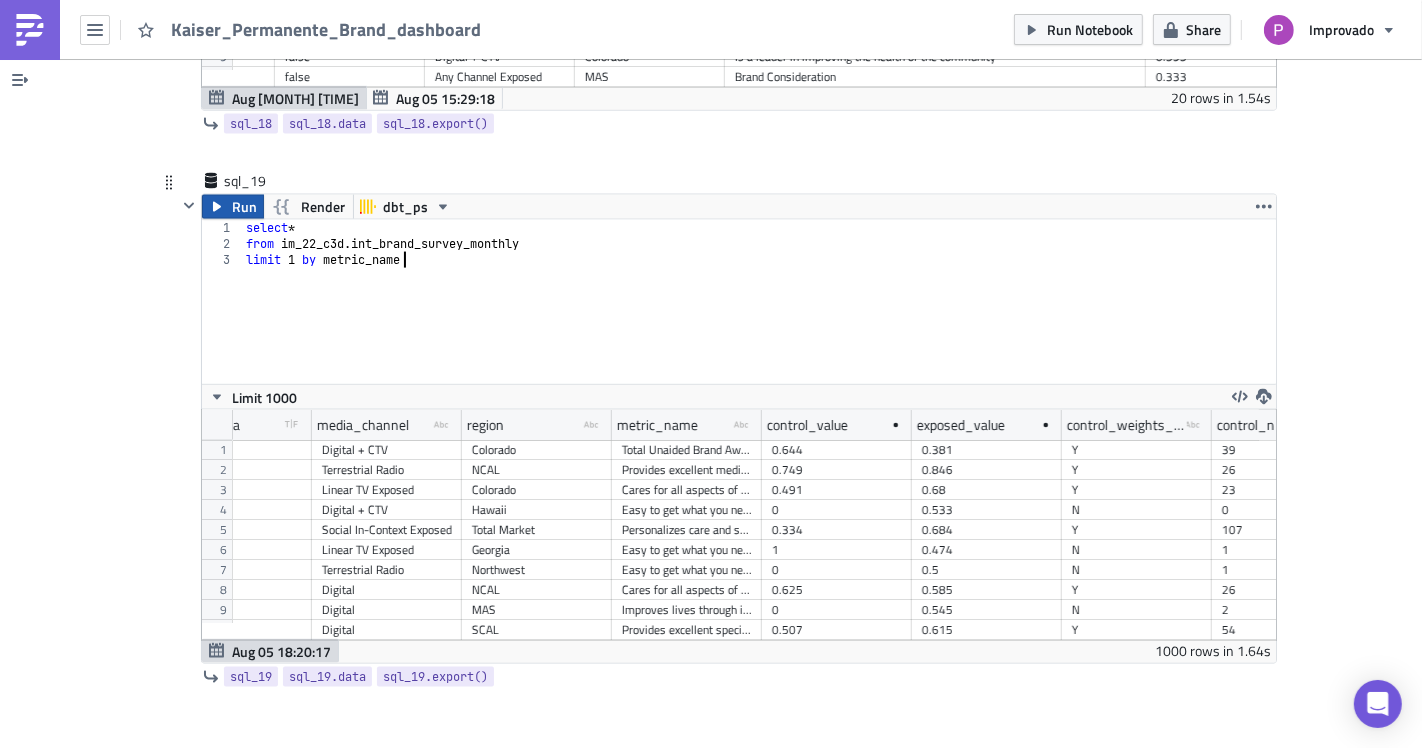 click on "Run" at bounding box center (233, 207) 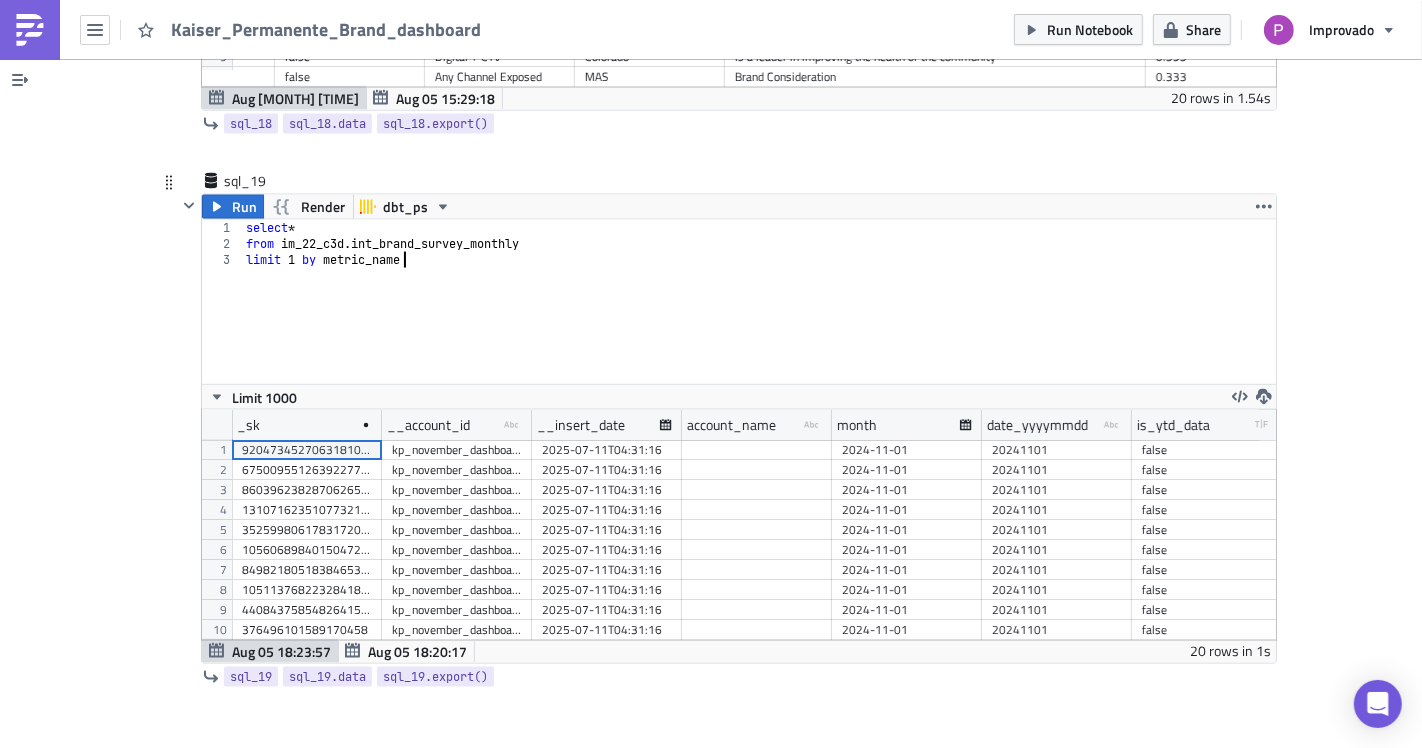 click on "select  * from   im_22_c3d . int_brand_survey_monthly limit   1   by   metric_name" at bounding box center (759, 318) 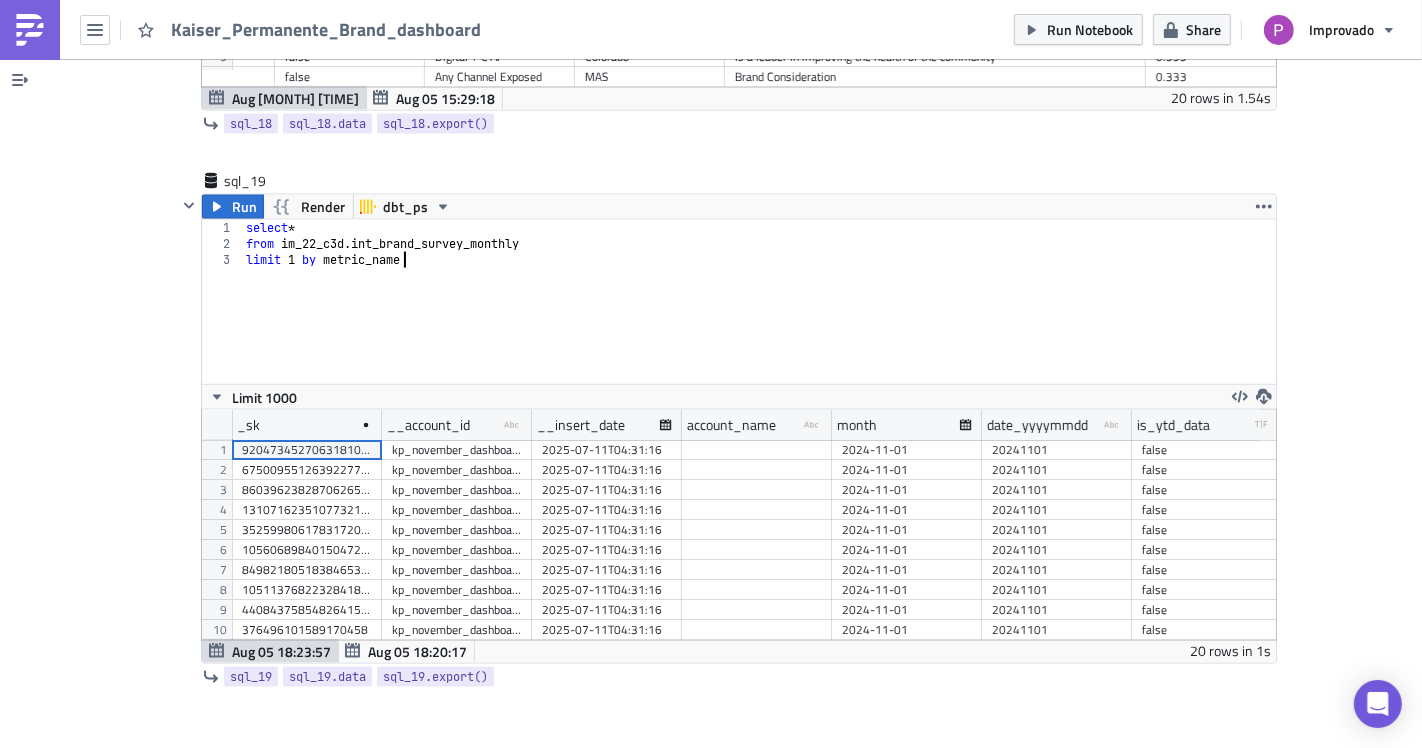 click on "kp_november_dashboard_export_by_region_copy" at bounding box center [457, 530] 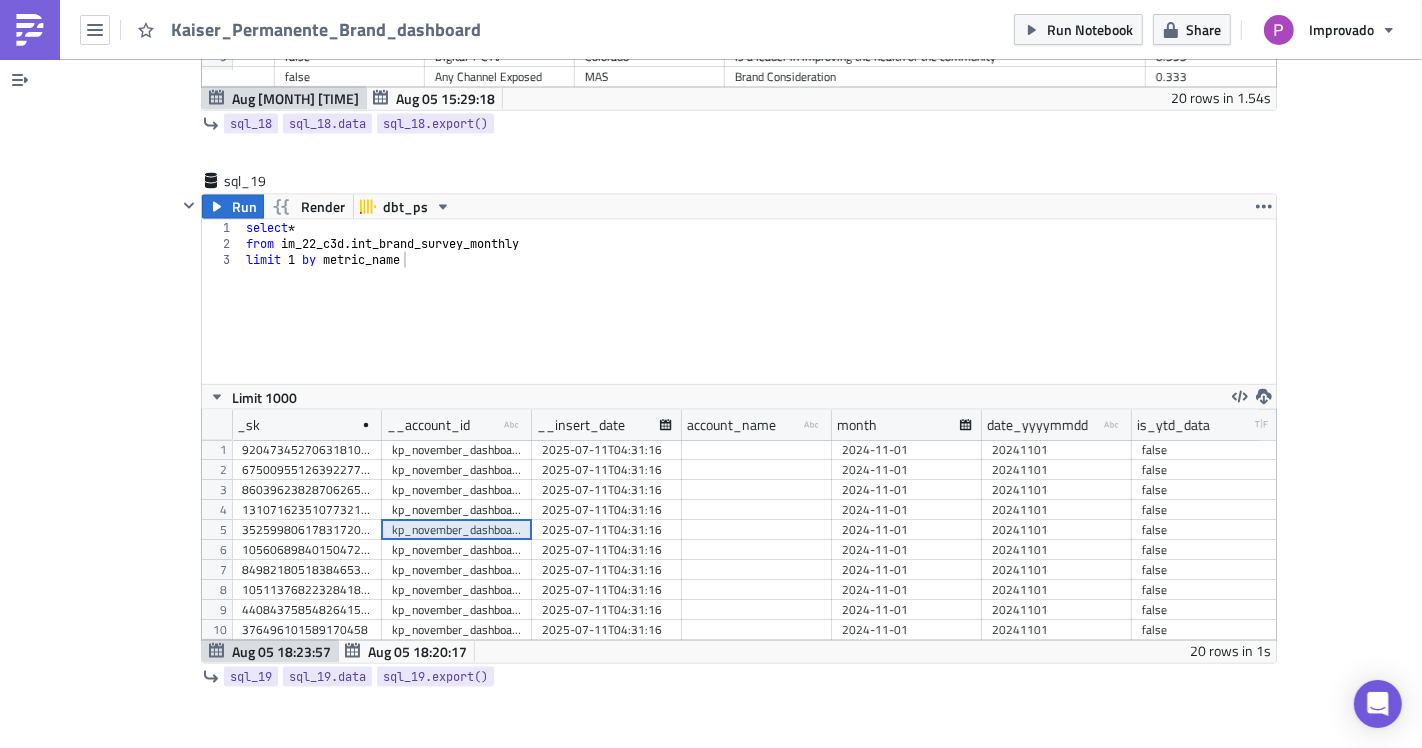 scroll, scrollTop: 0, scrollLeft: 440, axis: horizontal 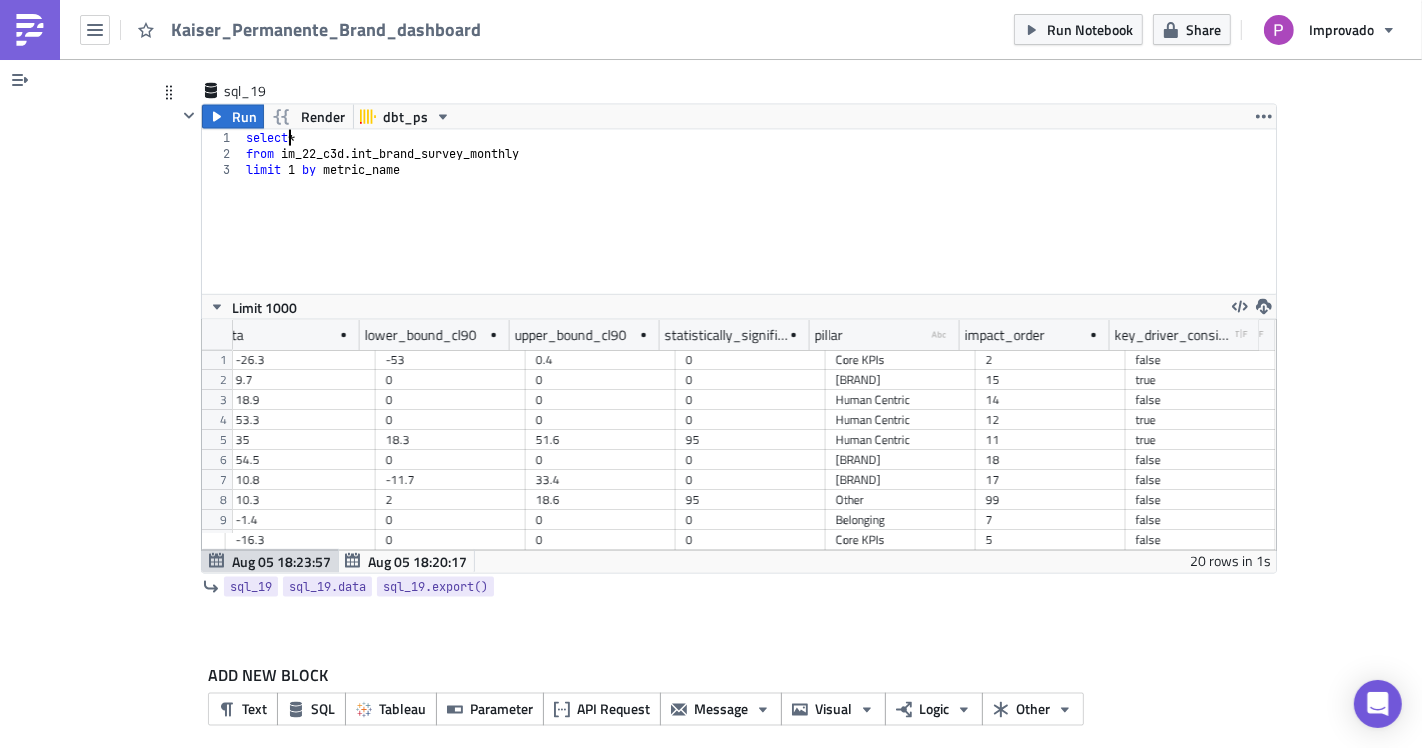 click on "select  * from   im_22_c3d . int_brand_survey_monthly limit   1   by   metric_name" at bounding box center [759, 228] 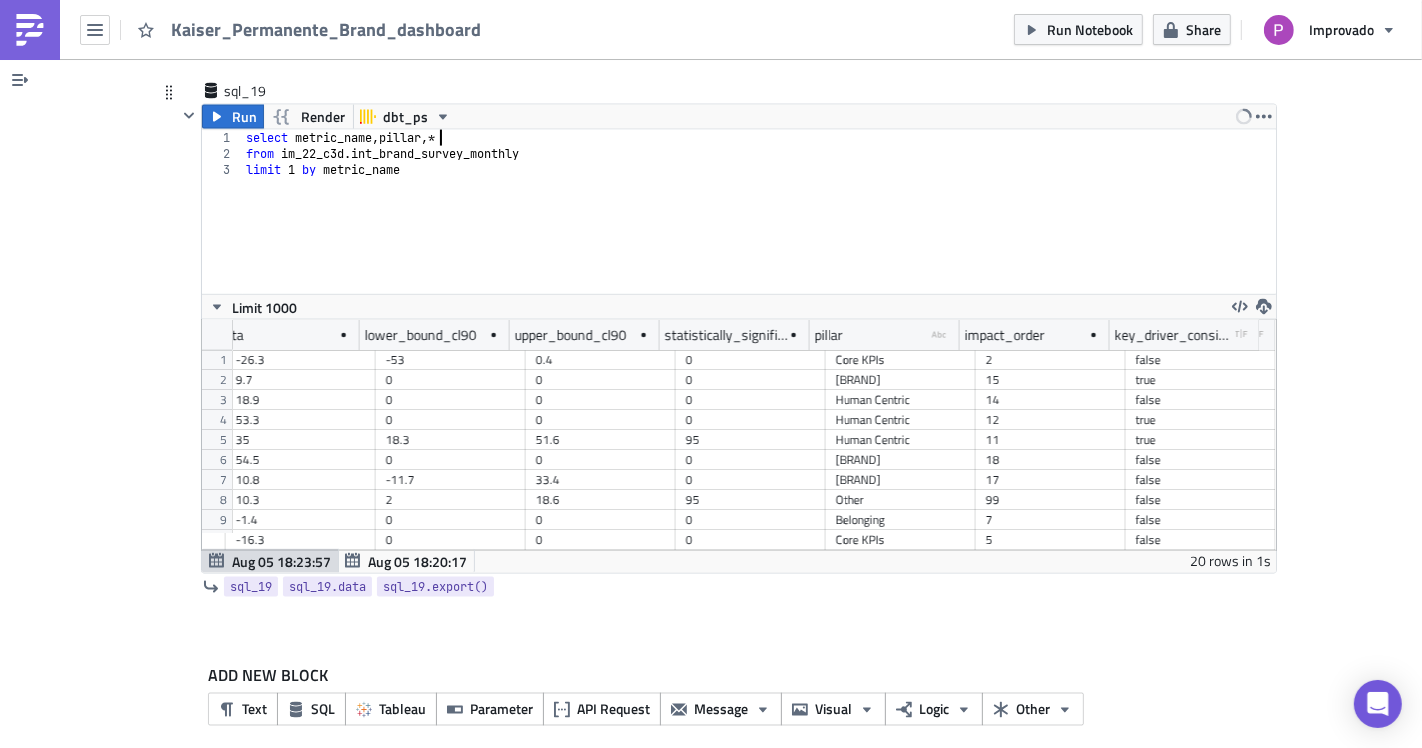 scroll, scrollTop: 0, scrollLeft: 15, axis: horizontal 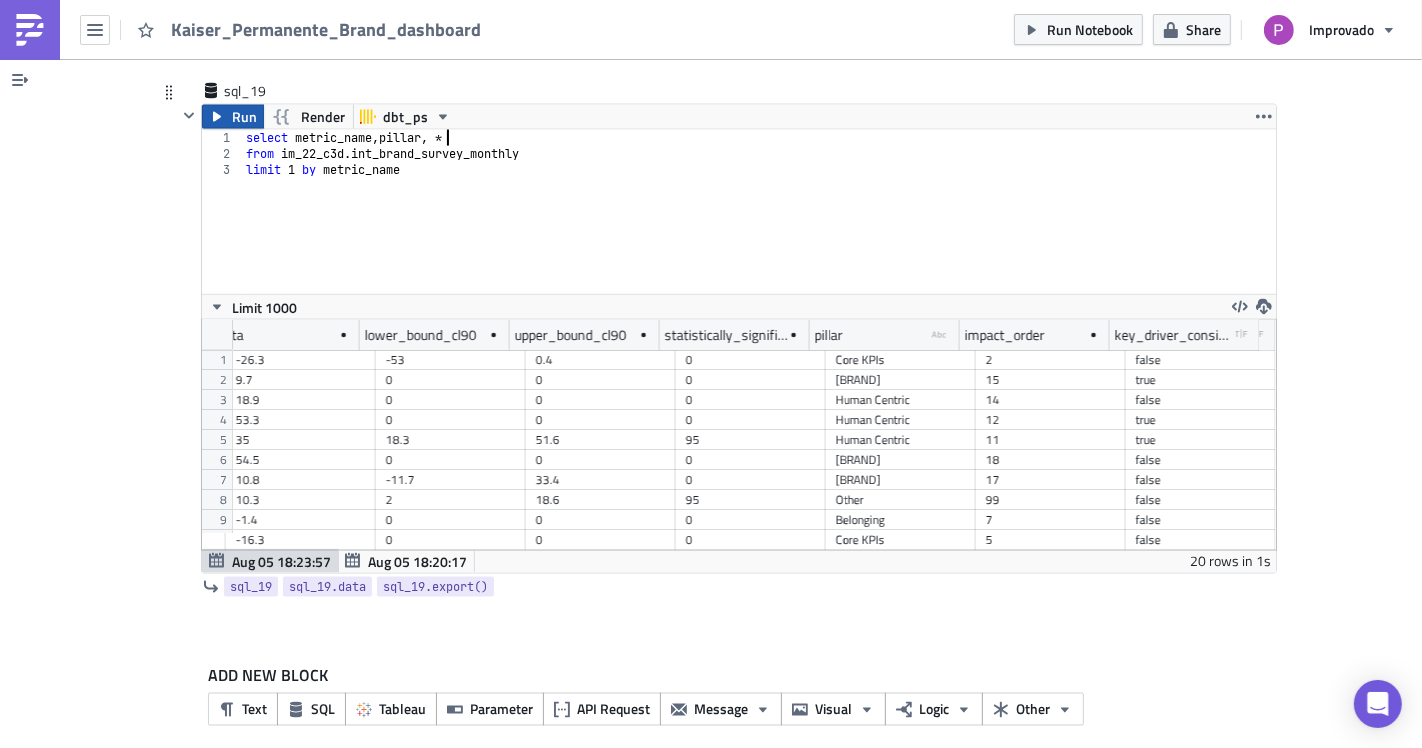 click on "Run" at bounding box center (244, 117) 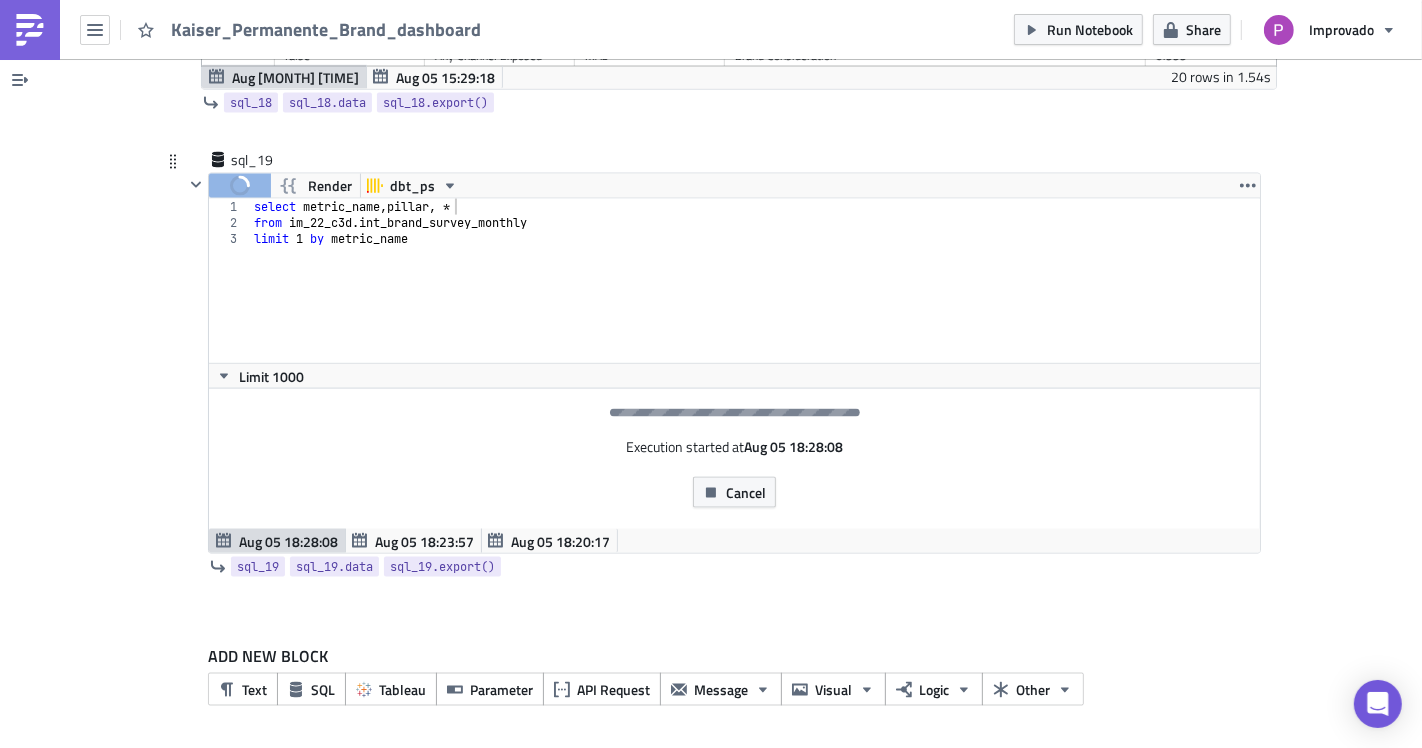 scroll, scrollTop: 8905, scrollLeft: 0, axis: vertical 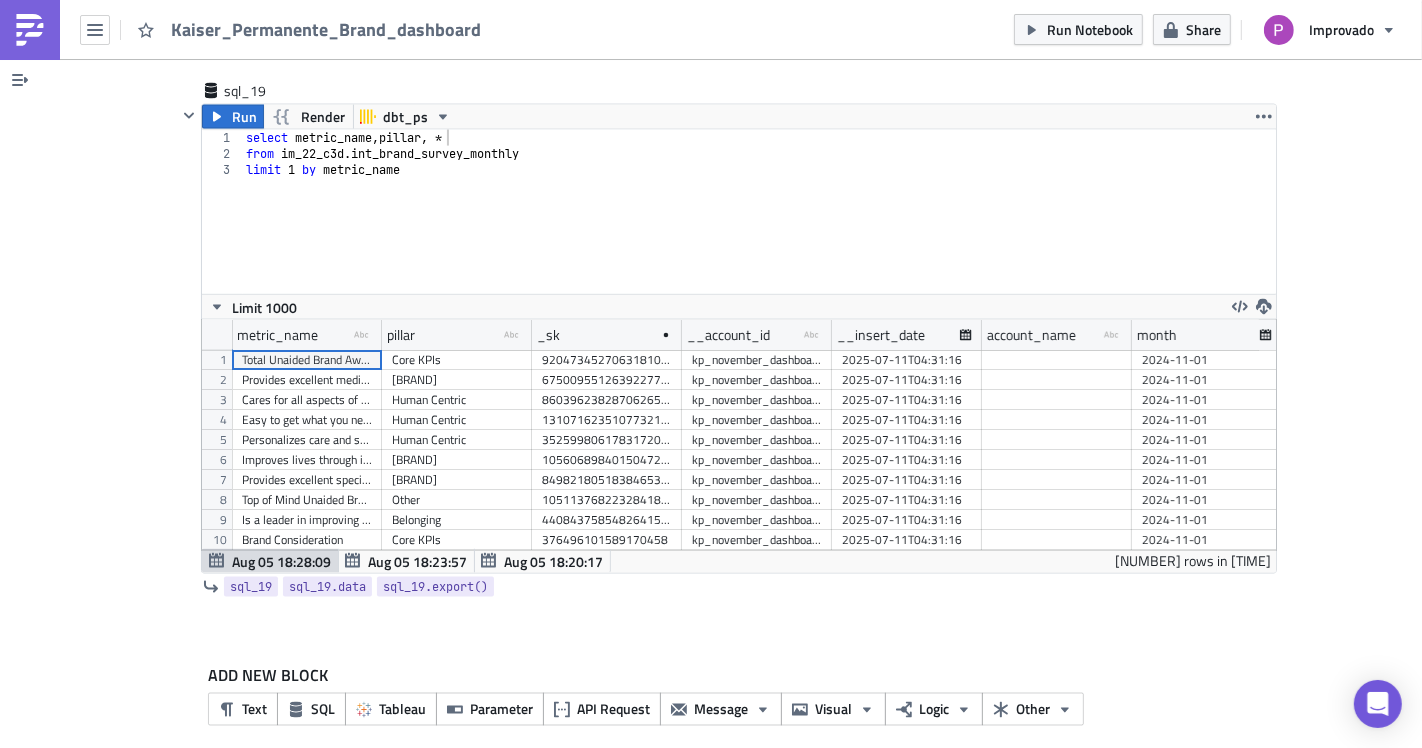 click on "Human Centric" at bounding box center [457, 420] 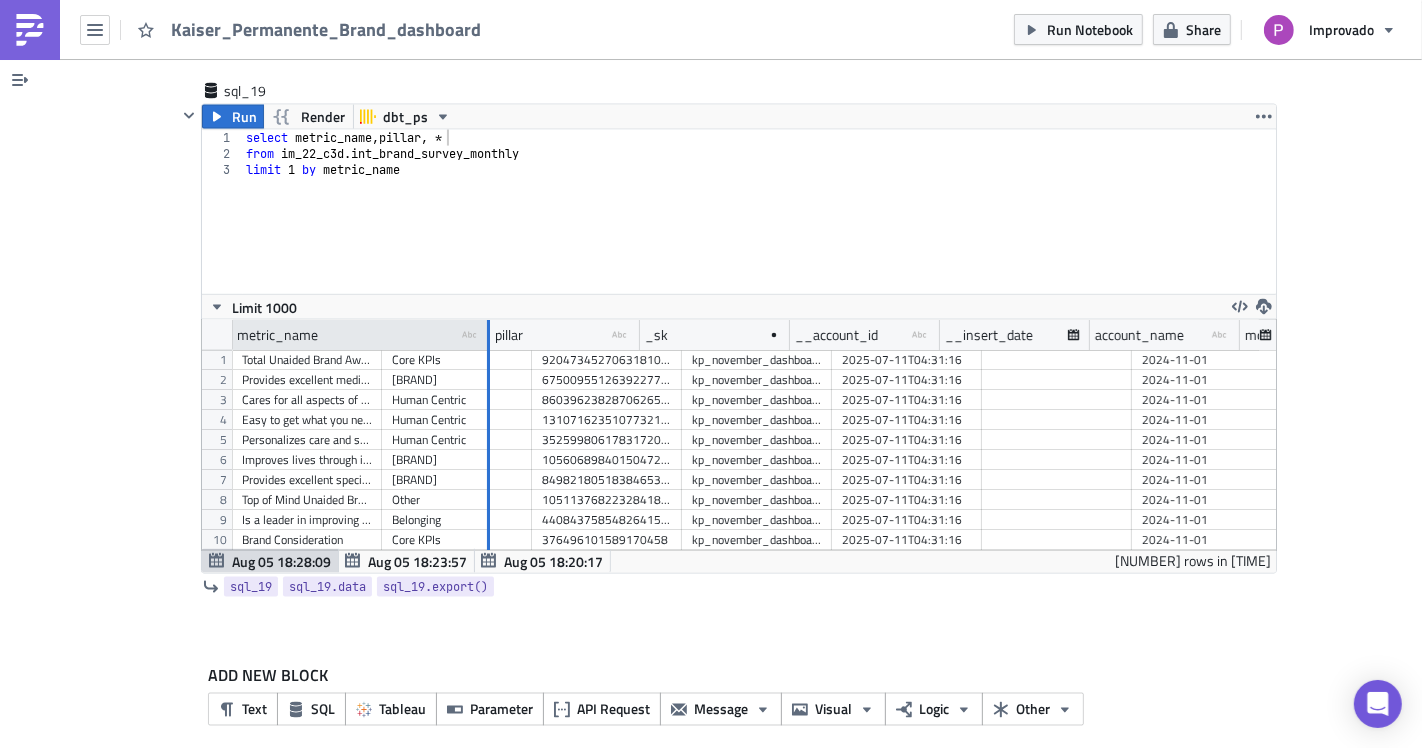 drag, startPoint x: 368, startPoint y: 313, endPoint x: 476, endPoint y: 319, distance: 108.16654 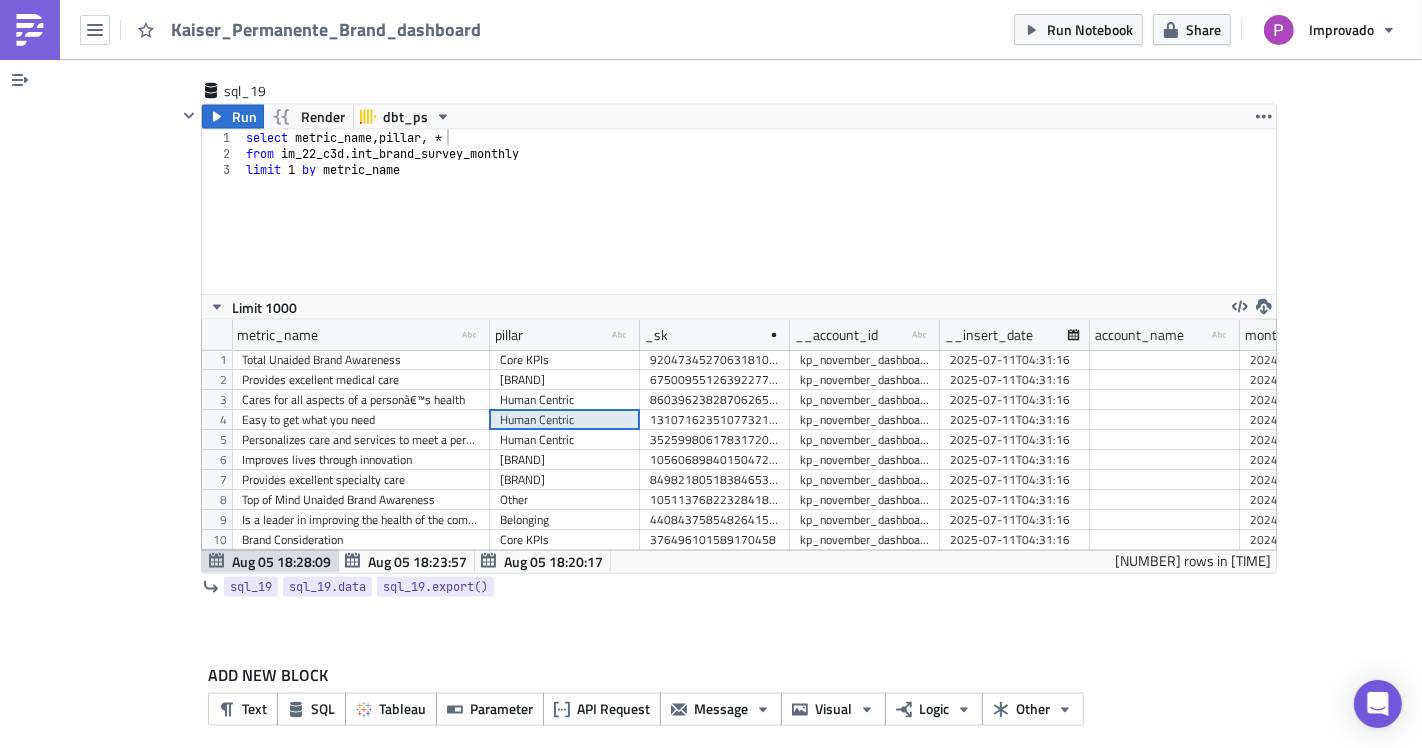 click on "Top of Mind Unaided Brand Awareness" at bounding box center (361, 500) 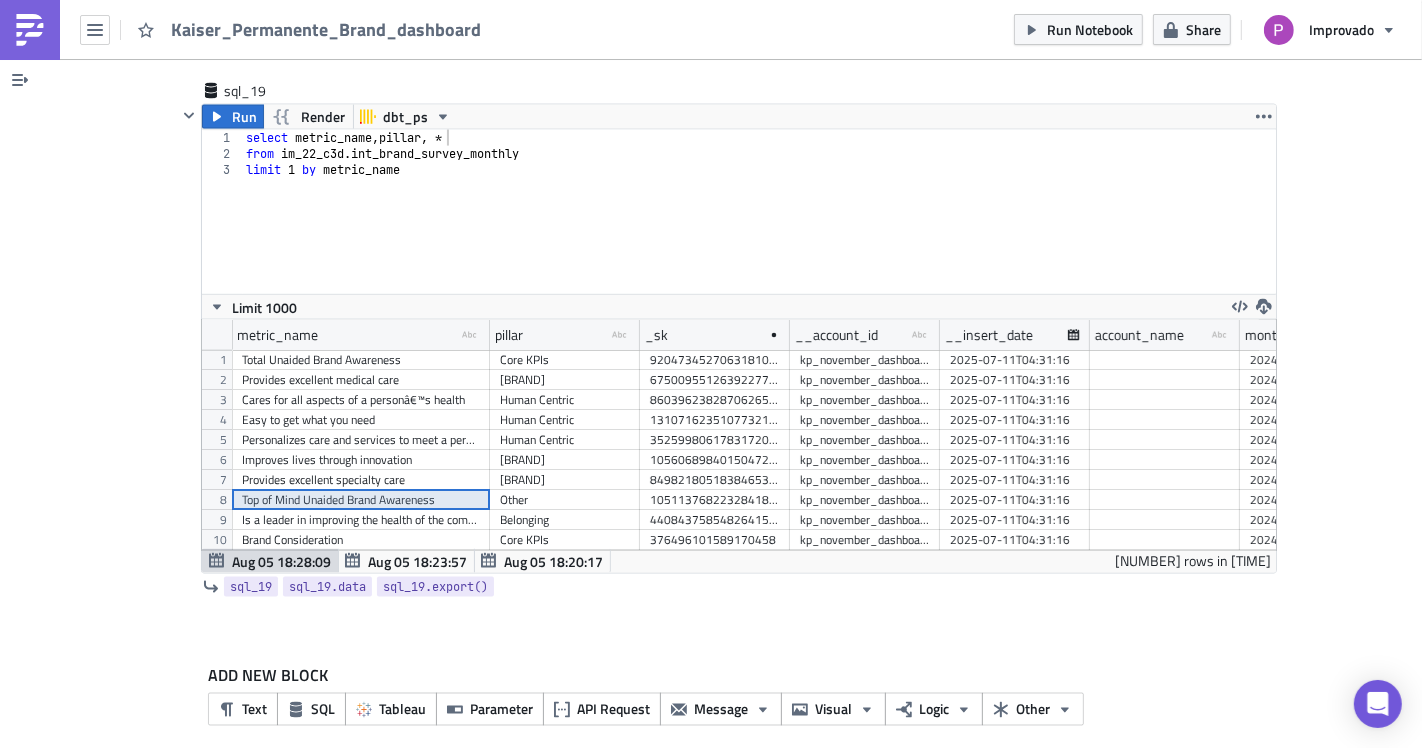 click on "select metric_name , pillar , * from im_22_c3d . int_brand_survey_monthly limit 1 by metric_name" at bounding box center [759, 228] 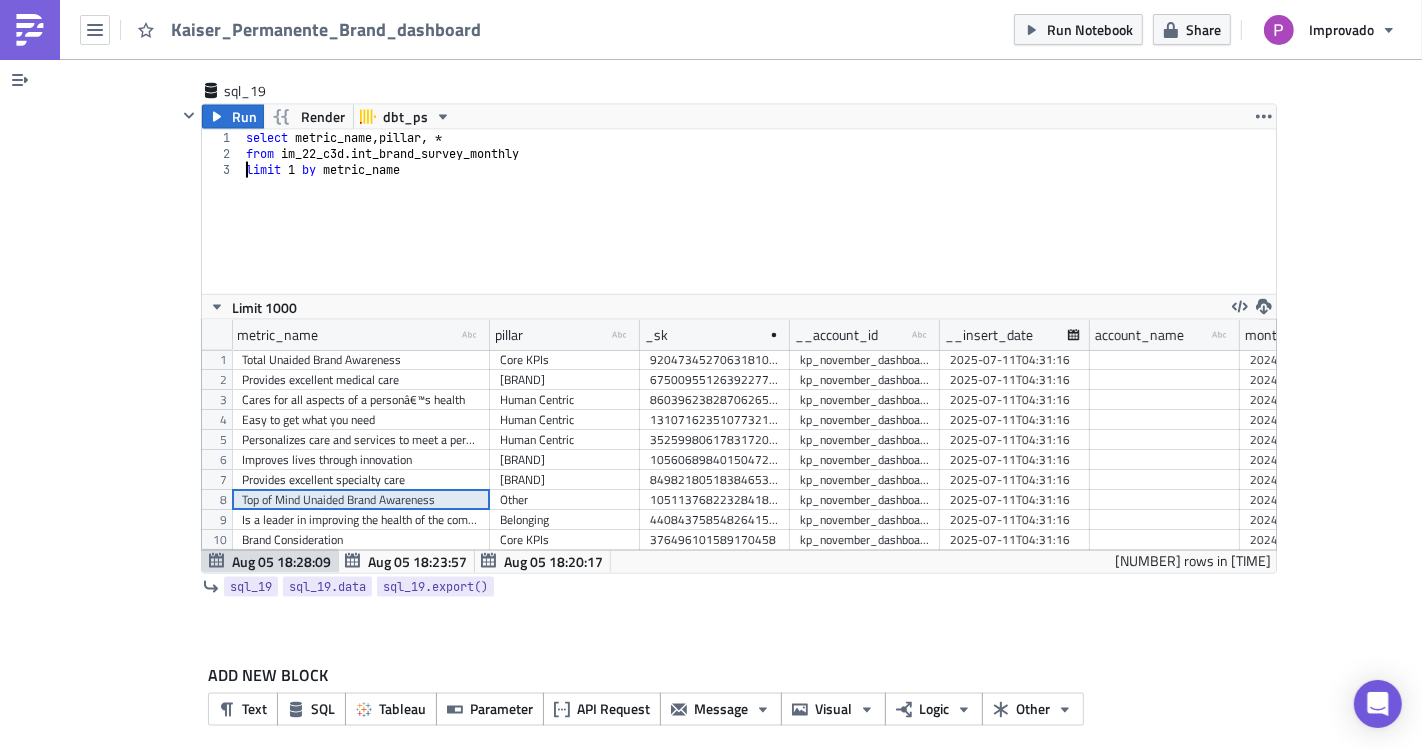 type on "limit 1 by metric_name" 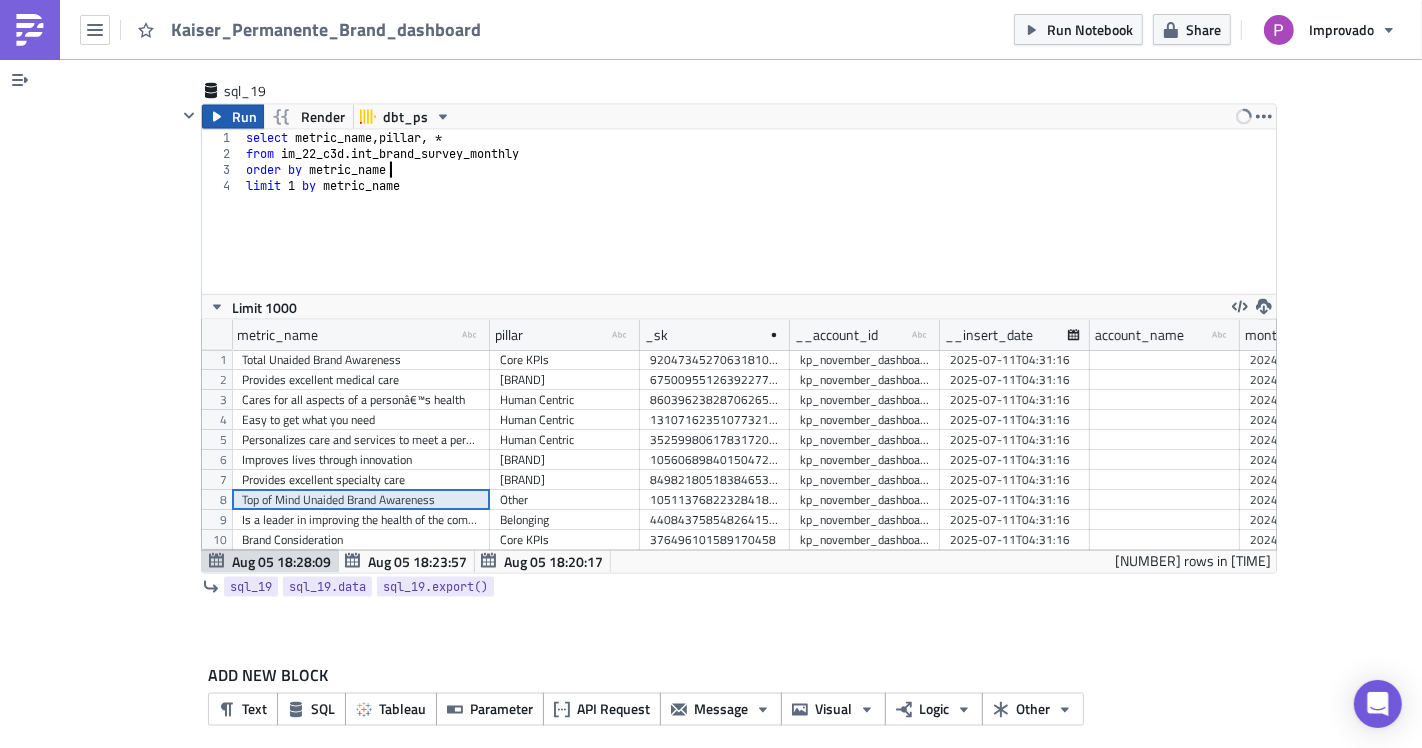 click on "Run" at bounding box center (244, 117) 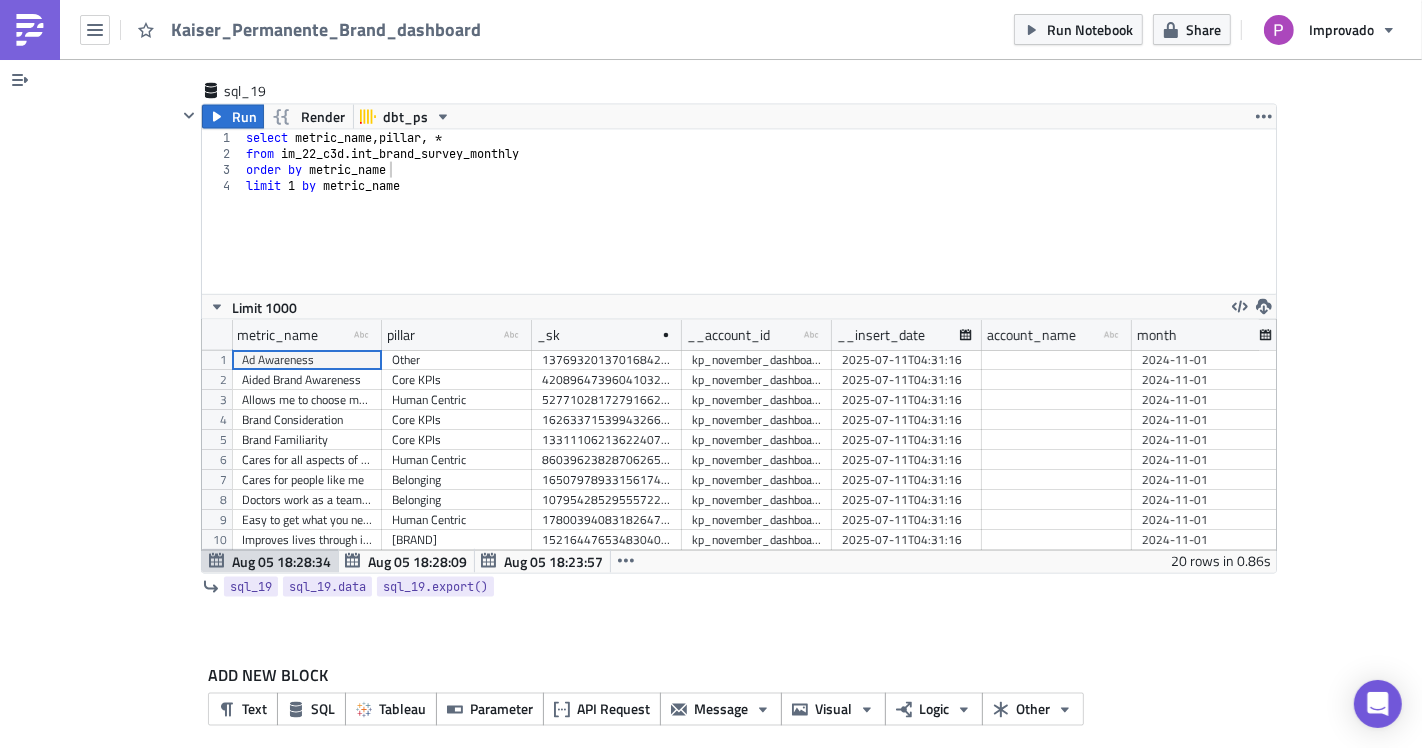 click on "Aided Brand Awareness" at bounding box center (307, 380) 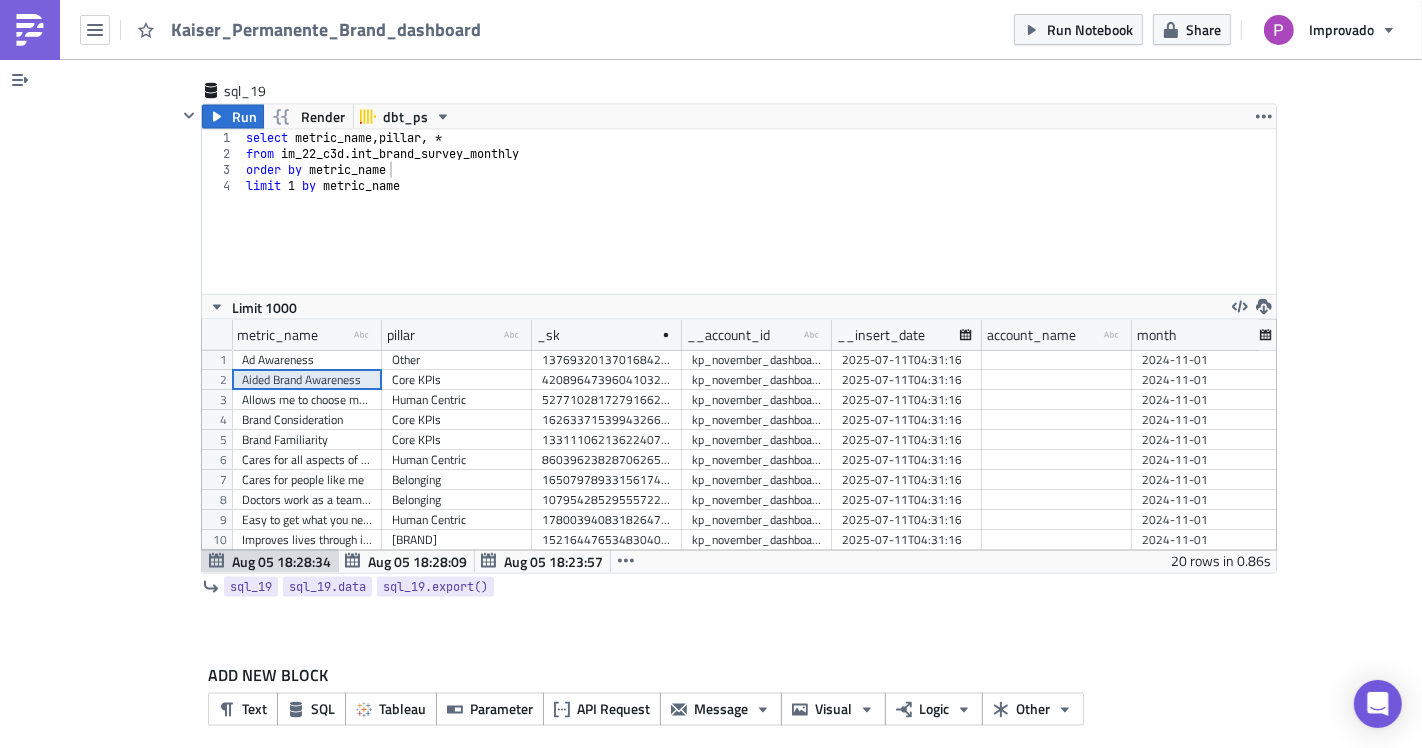 click on "Core KPIs" at bounding box center (457, 380) 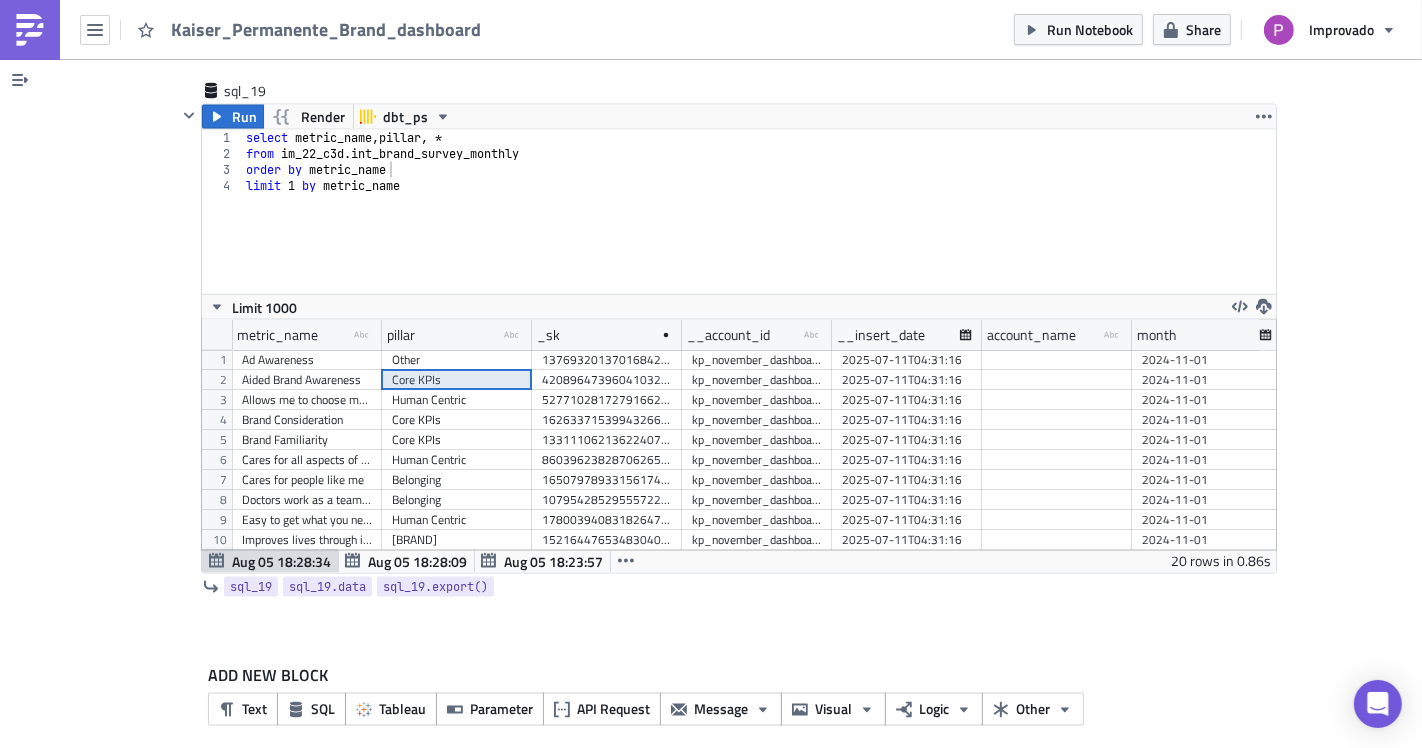 click on "Ad Awareness" at bounding box center [307, 360] 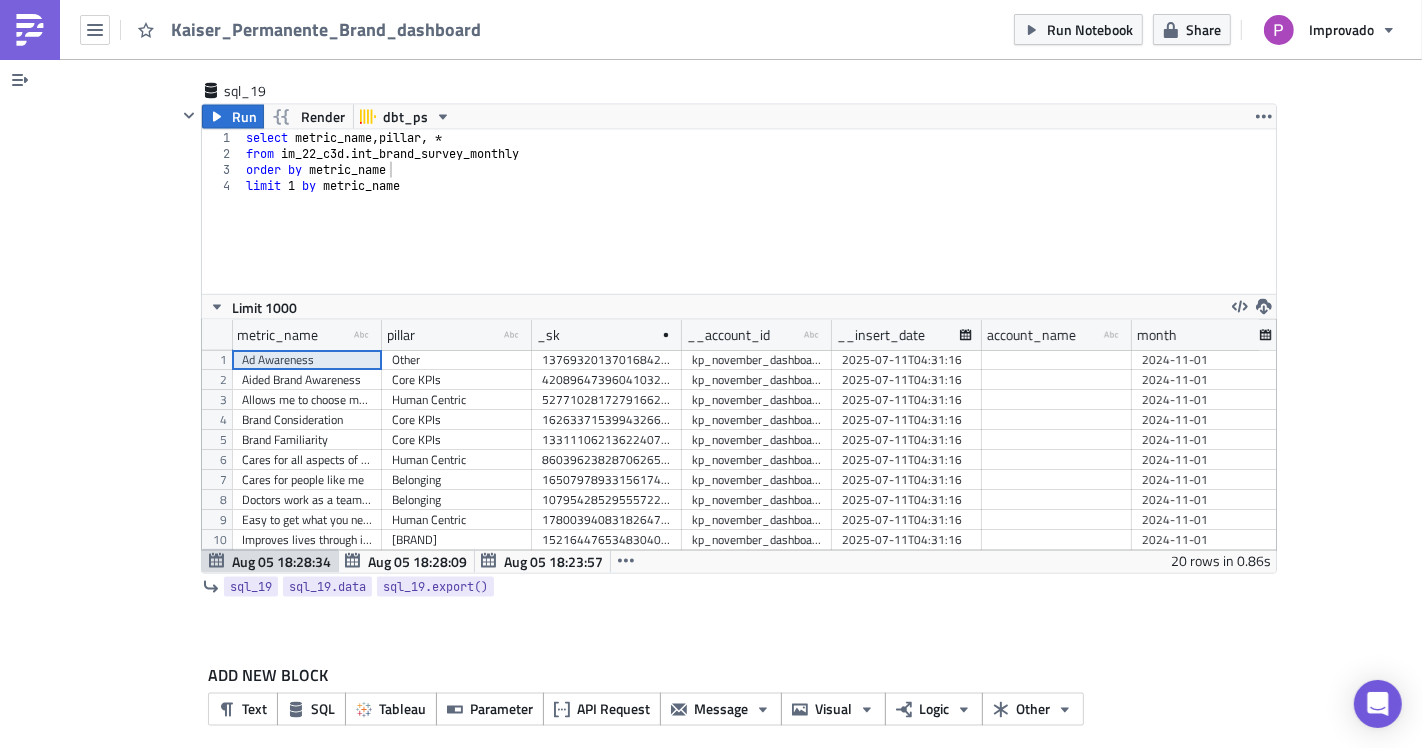 click on "Ad Awareness" at bounding box center (307, 360) 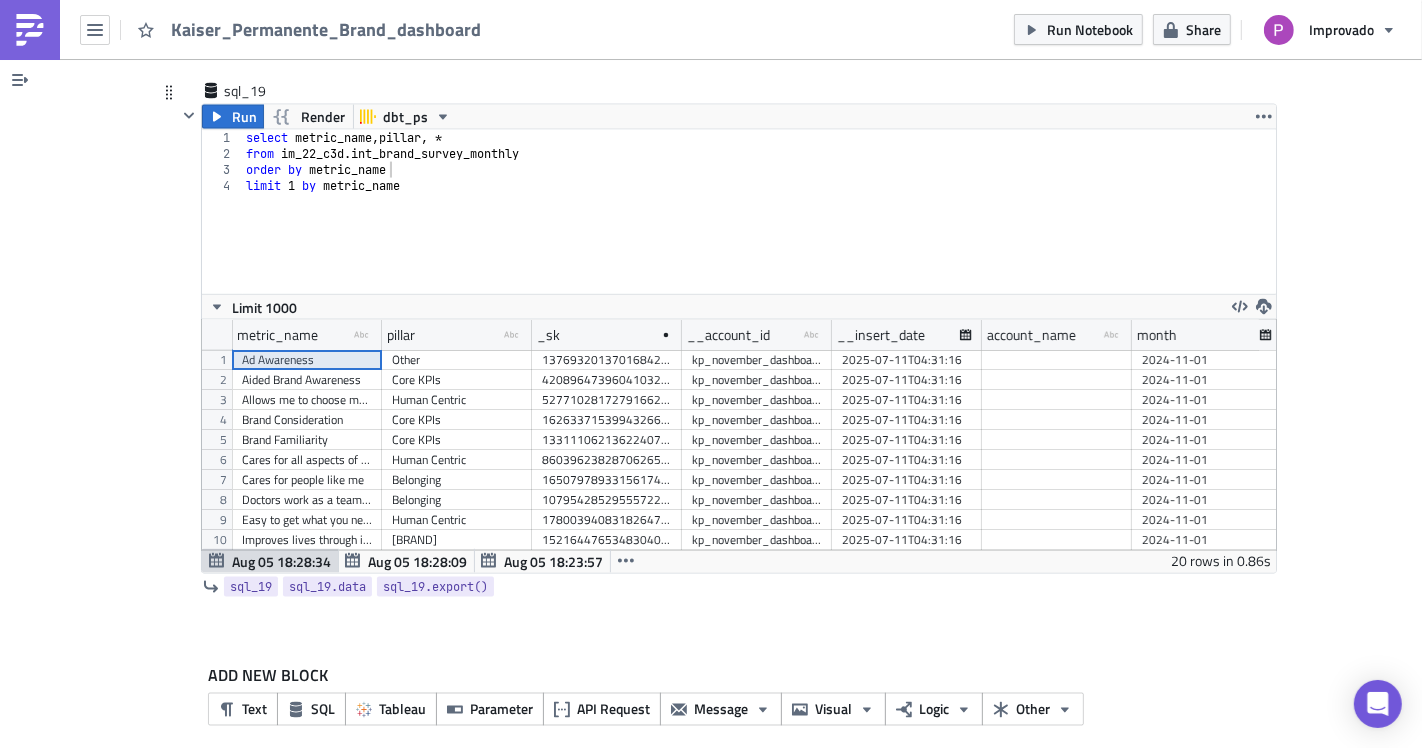 scroll, scrollTop: 111, scrollLeft: 0, axis: vertical 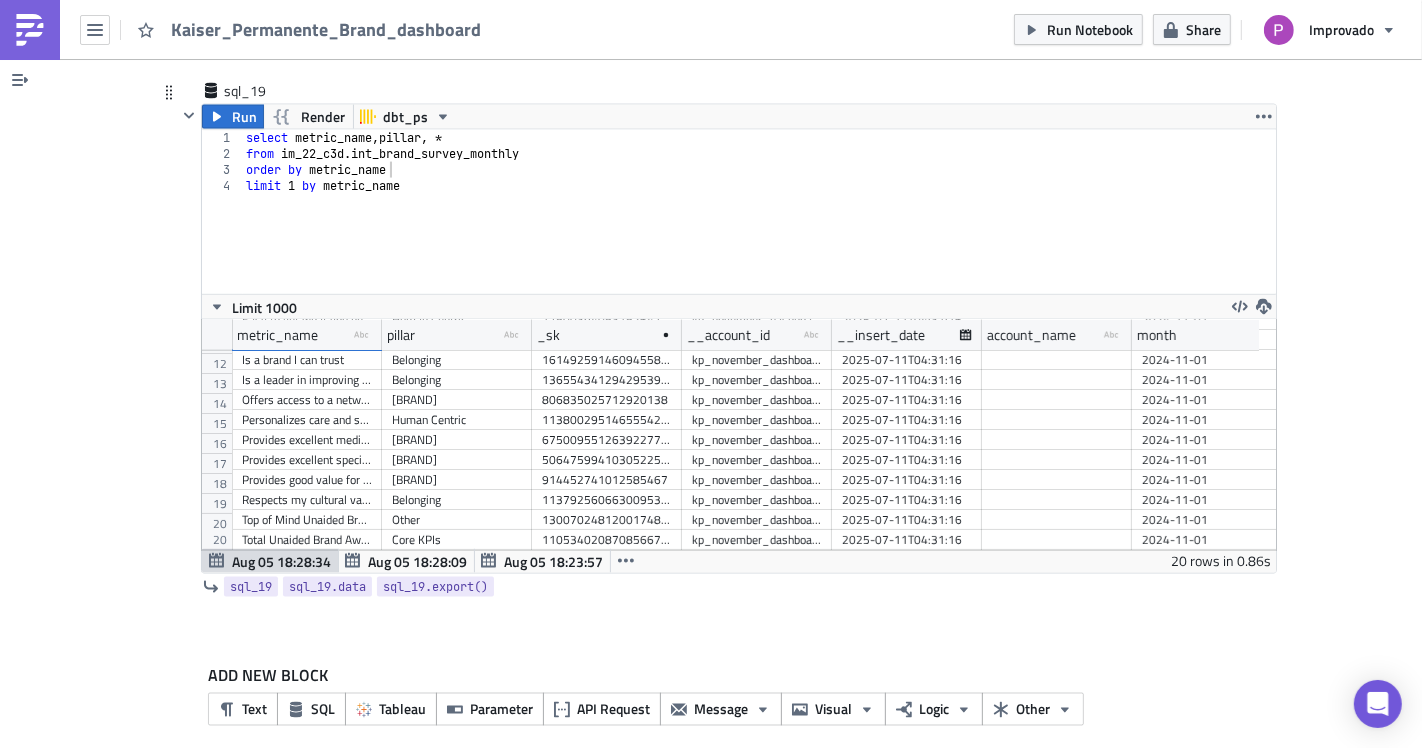 click on "Top of Mind Unaided Brand Awareness" at bounding box center (307, 520) 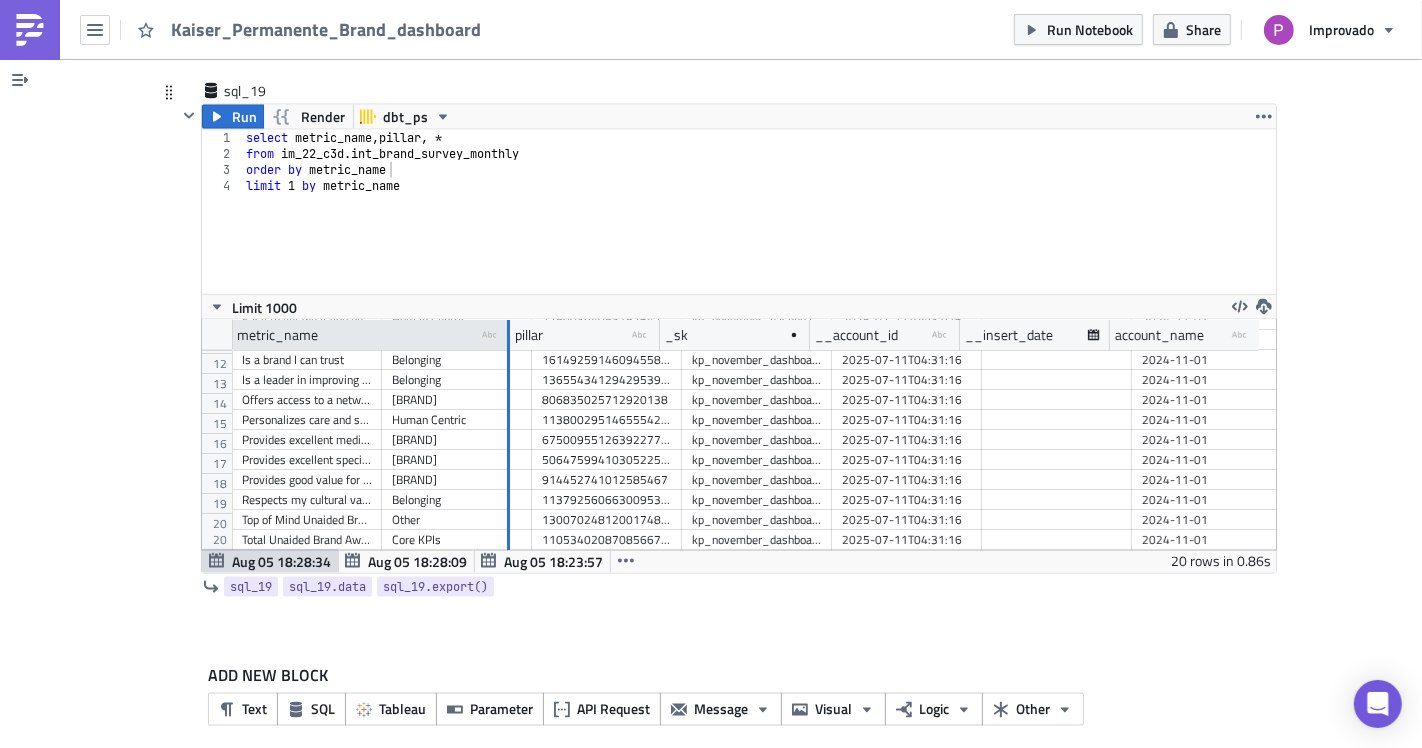 drag, startPoint x: 371, startPoint y: 321, endPoint x: 499, endPoint y: 329, distance: 128.24976 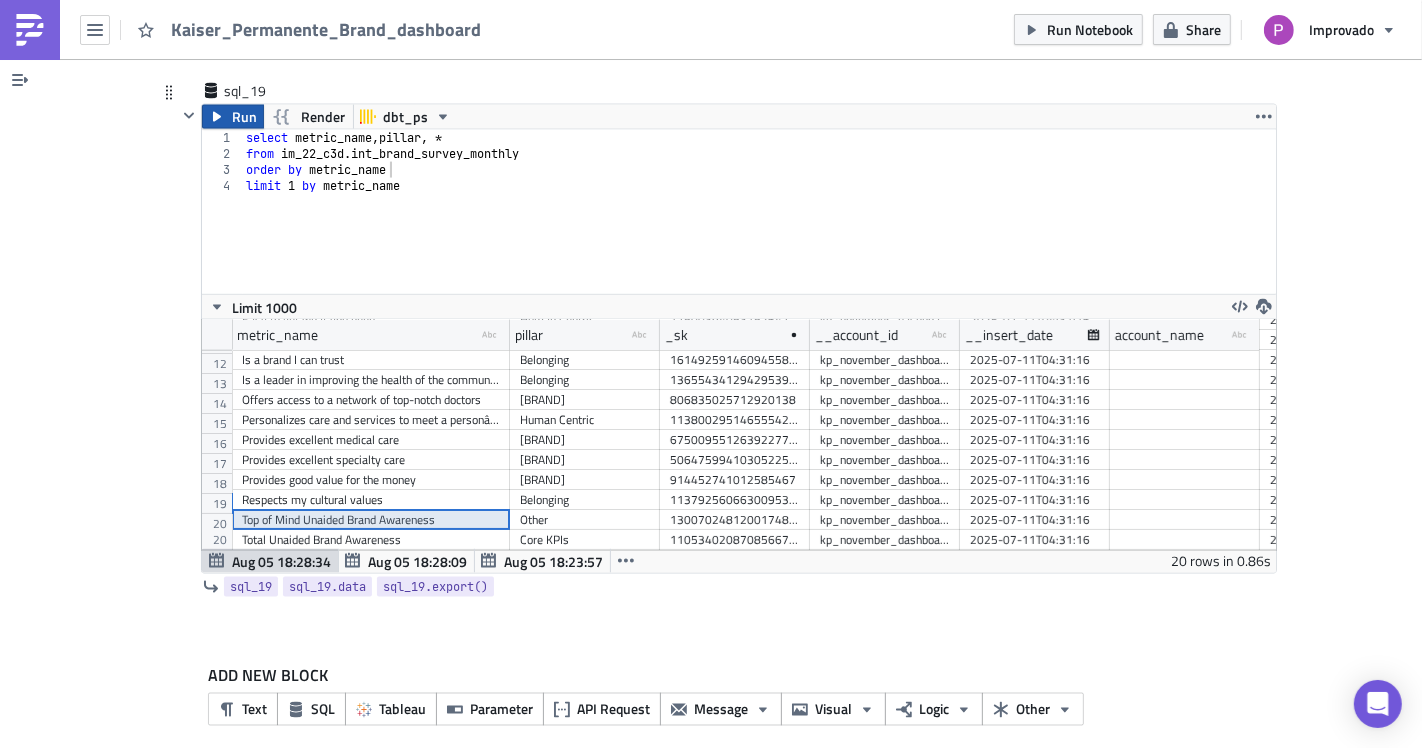 click on "Run" at bounding box center (244, 117) 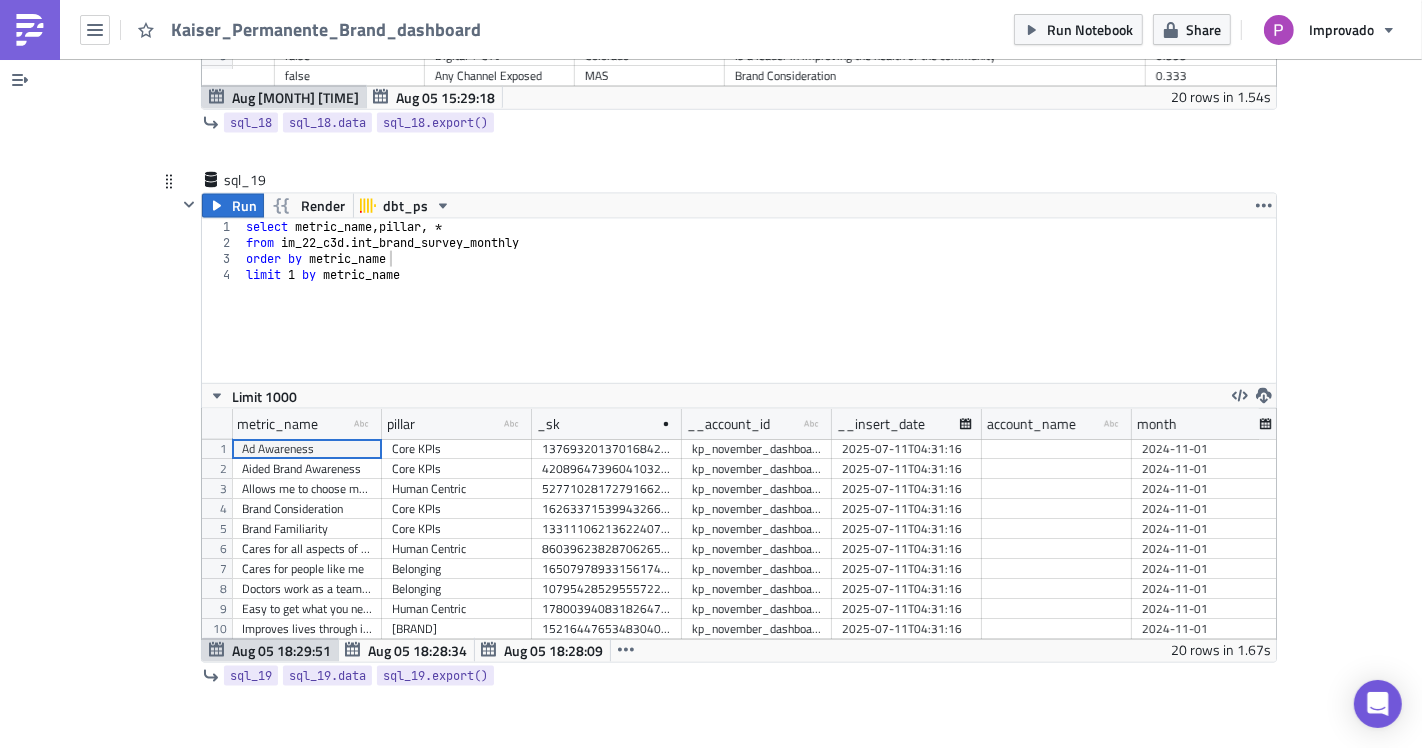 scroll, scrollTop: 8994, scrollLeft: 0, axis: vertical 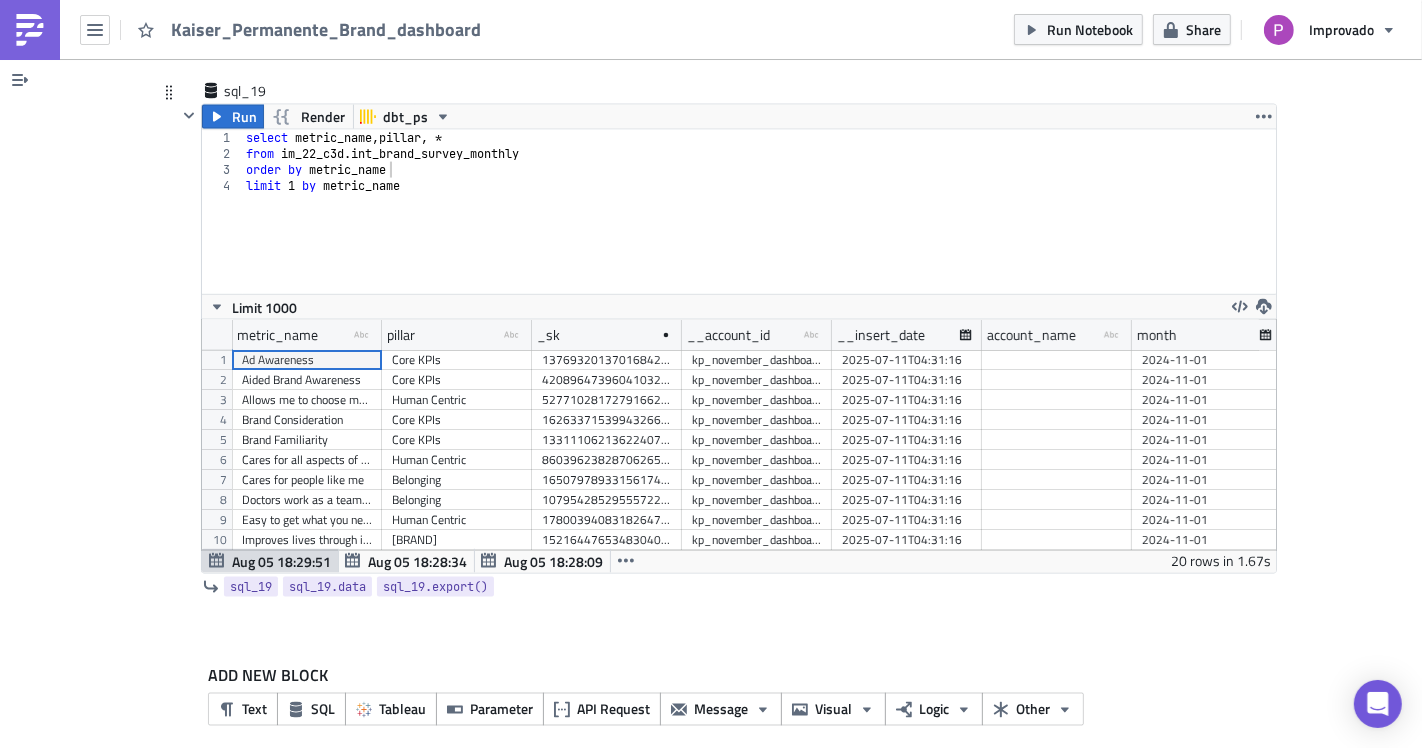 click on "Aided Brand Awareness" at bounding box center [307, 380] 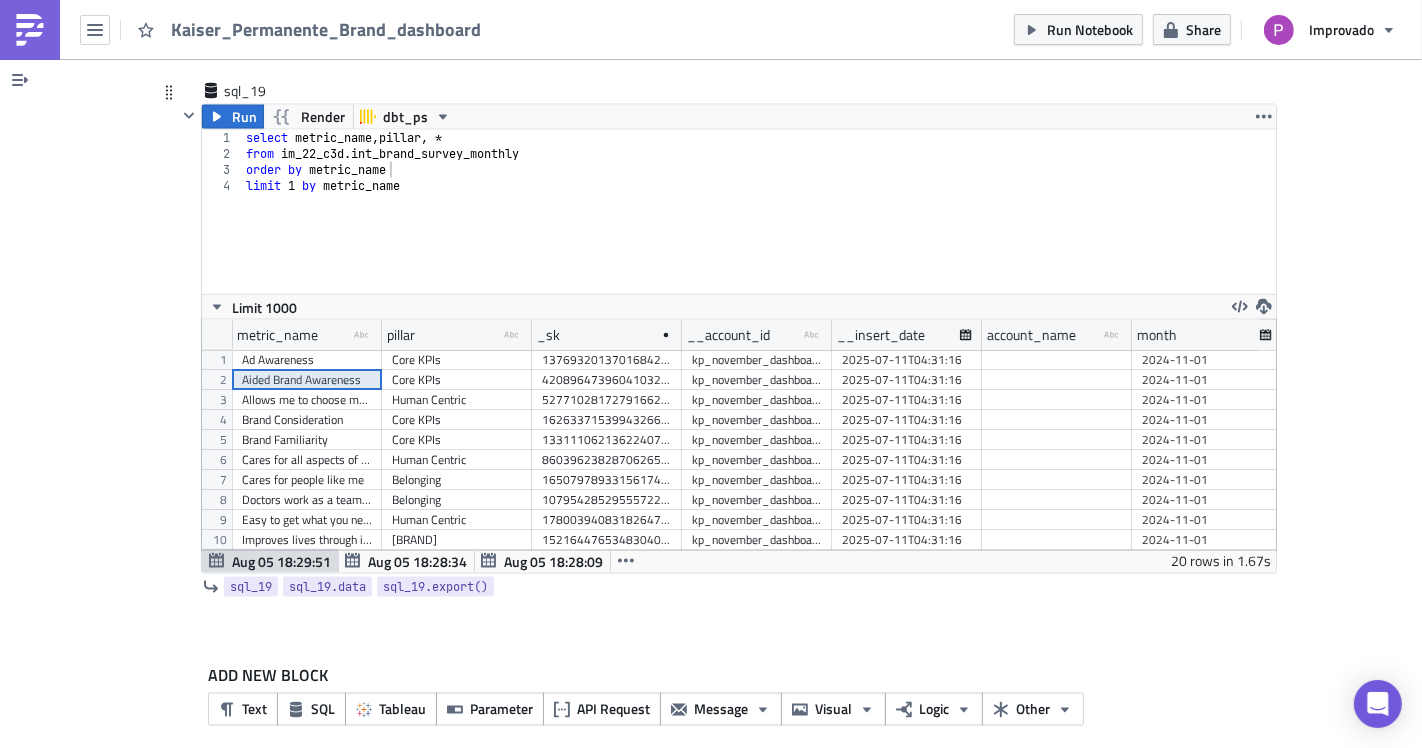 click on "Brand Consideration" at bounding box center [307, 420] 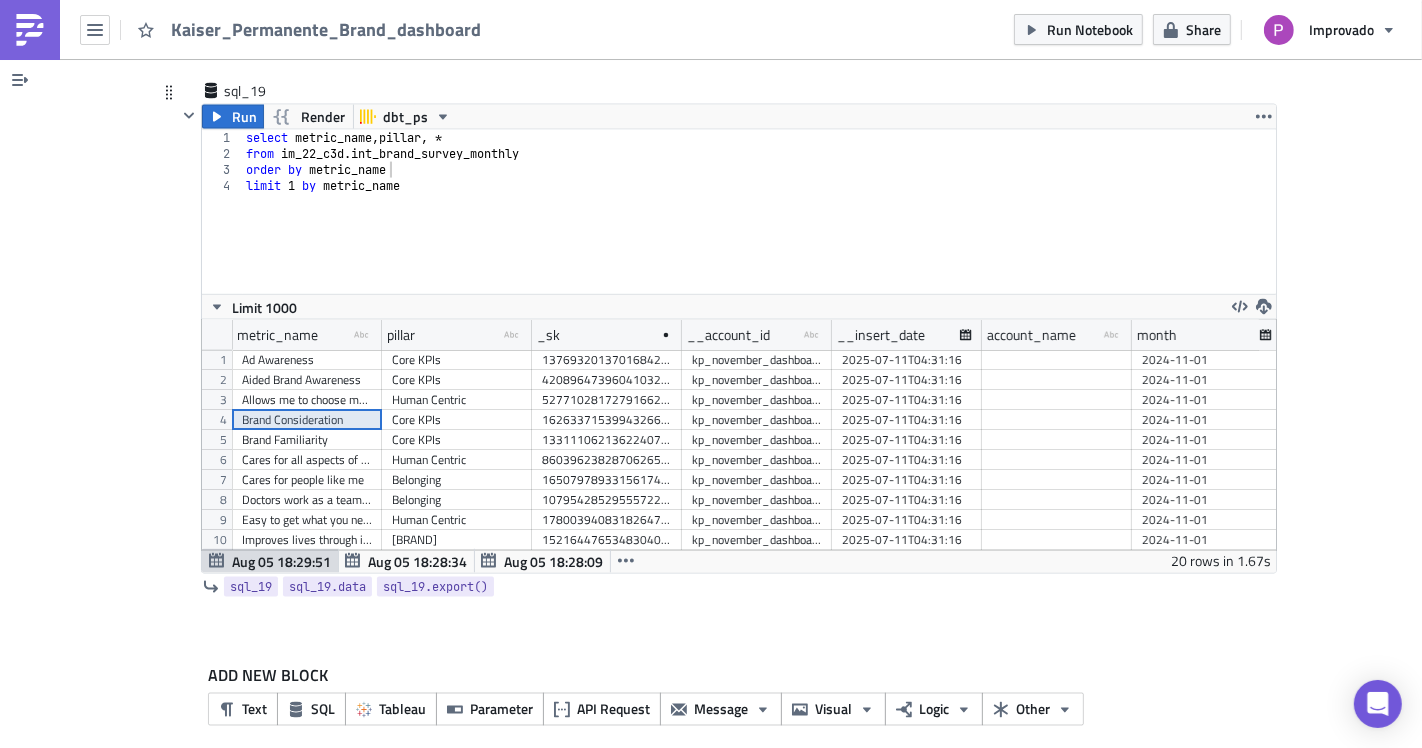 click on "Core KPIs" at bounding box center (457, 420) 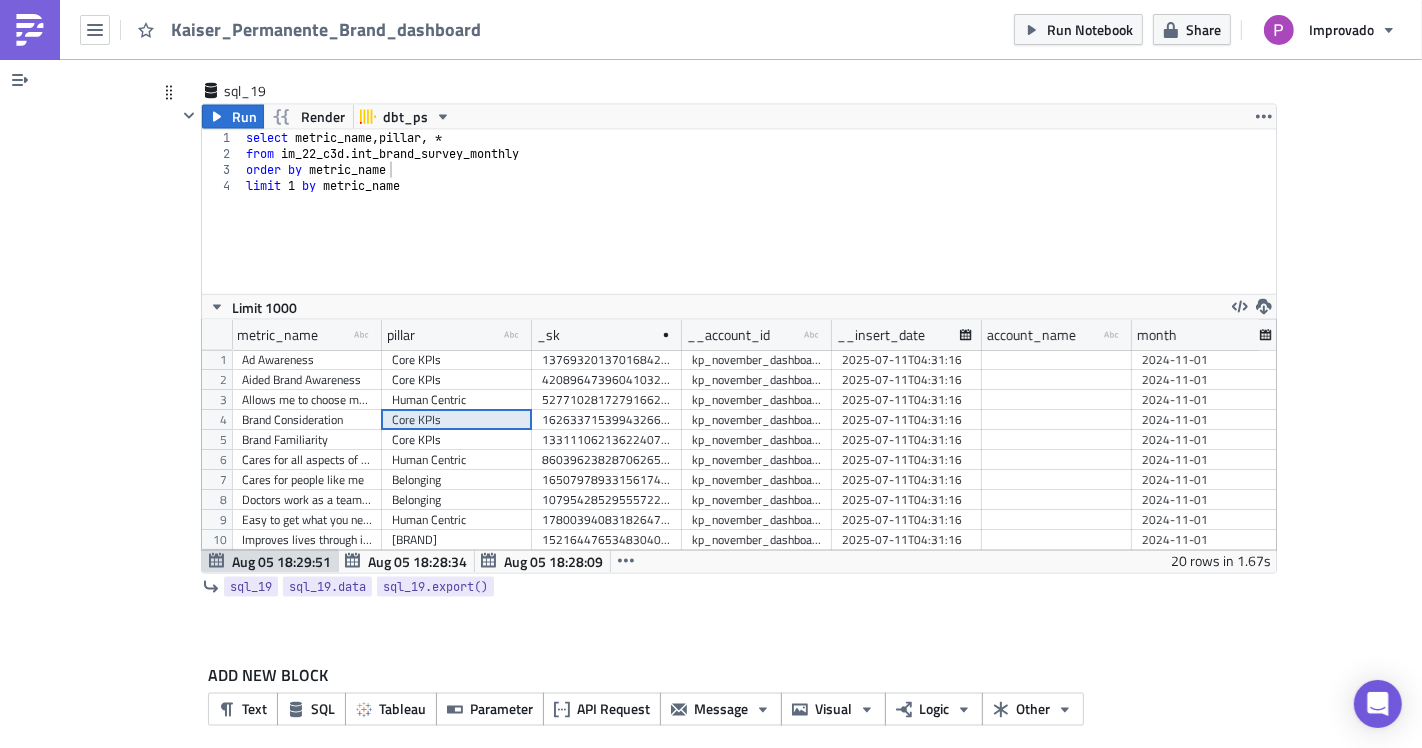 scroll, scrollTop: 36, scrollLeft: 0, axis: vertical 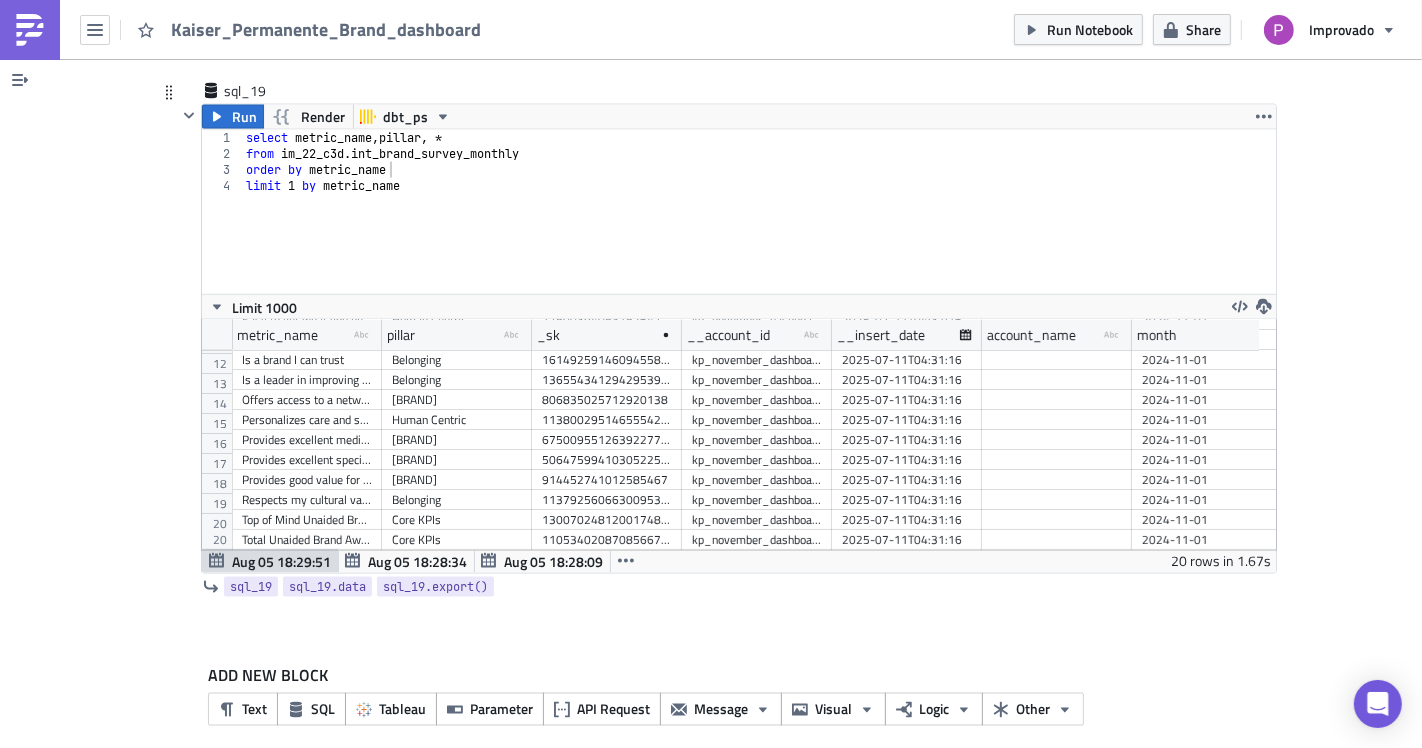 click on "914452741012585467" at bounding box center (607, 480) 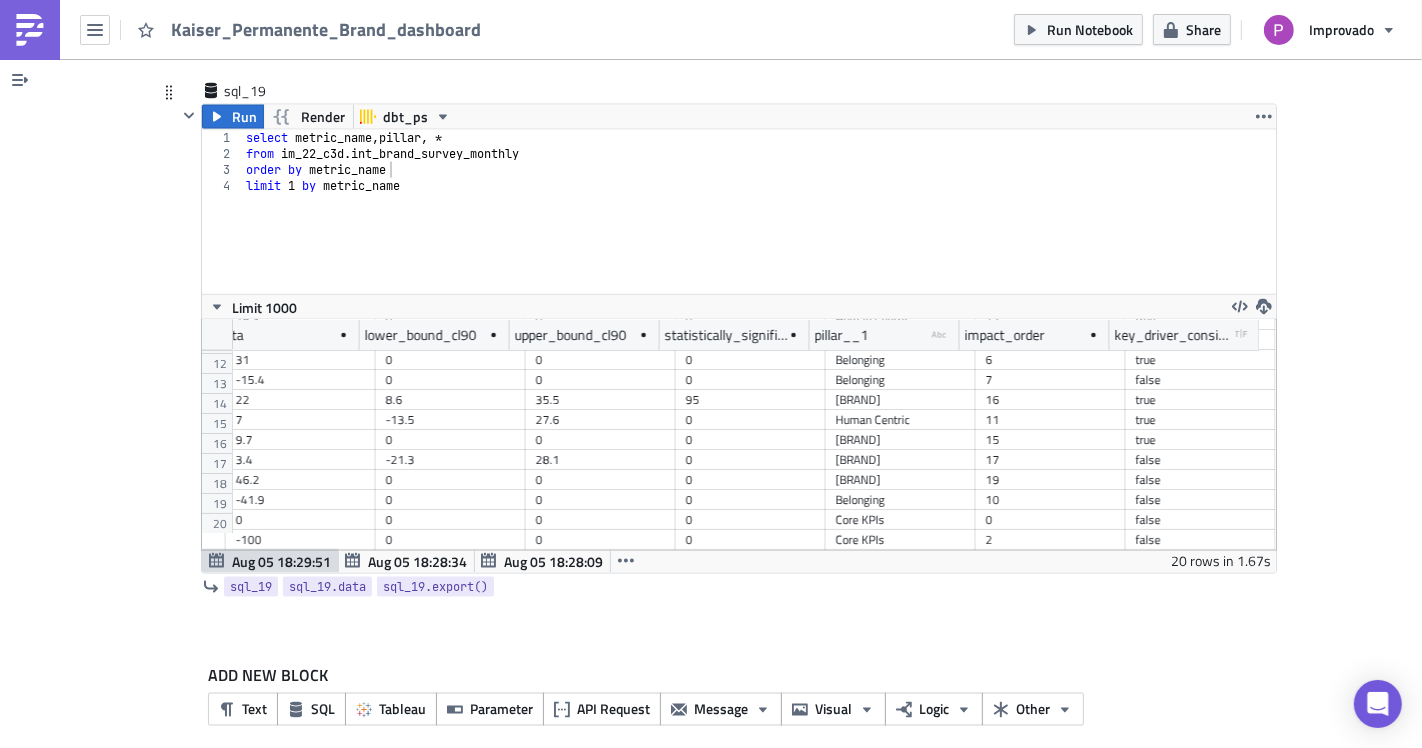 click on "0" at bounding box center (1051, 520) 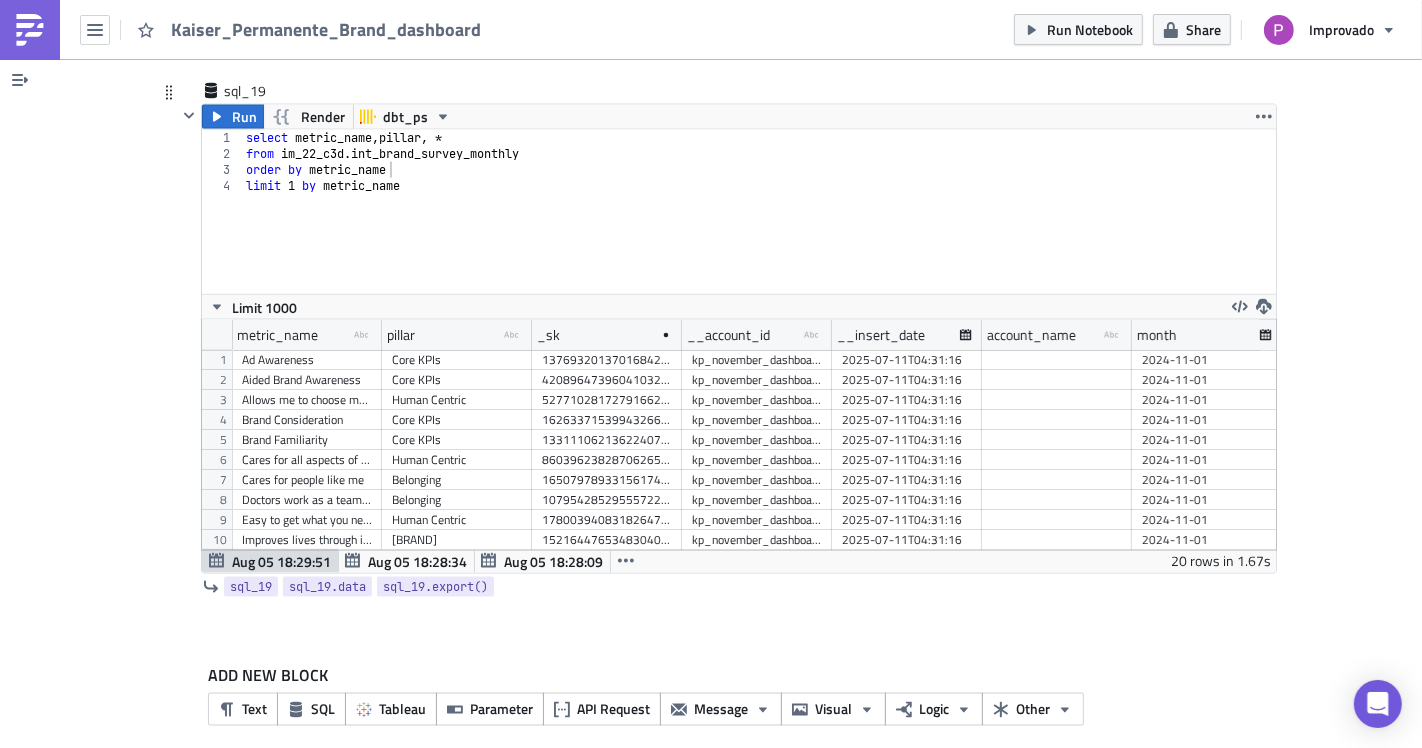 click on "Ad Awareness" at bounding box center [307, 360] 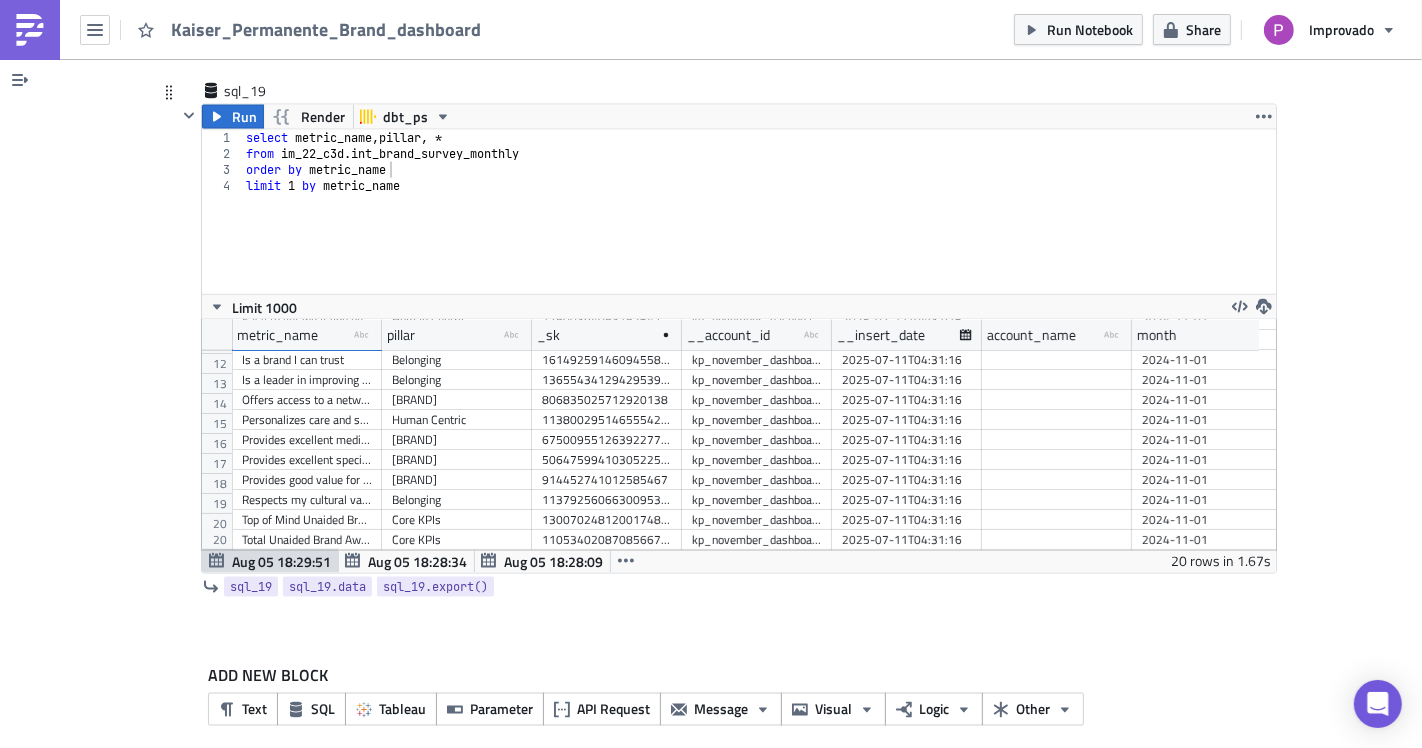 click on "Top of Mind Unaided Brand Awareness" at bounding box center (307, 520) 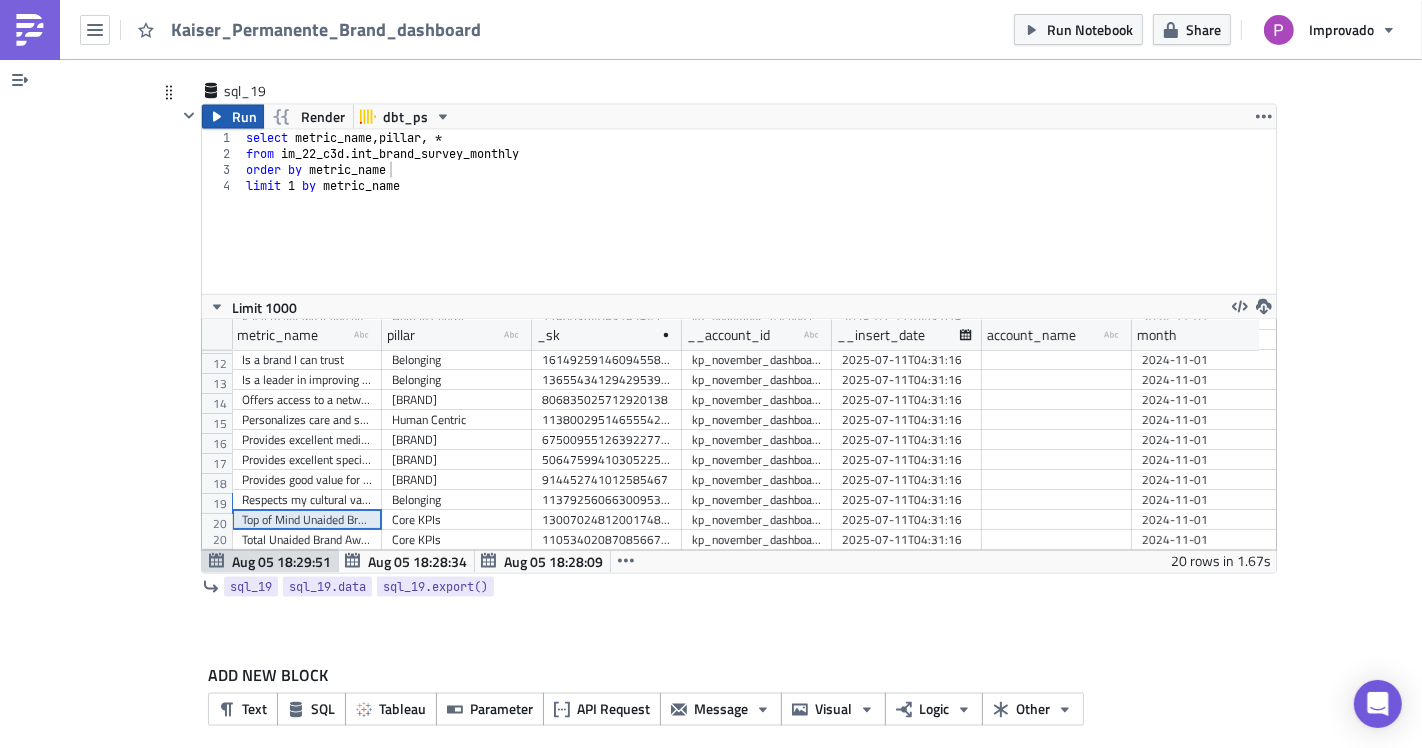 click on "Run" at bounding box center [233, 117] 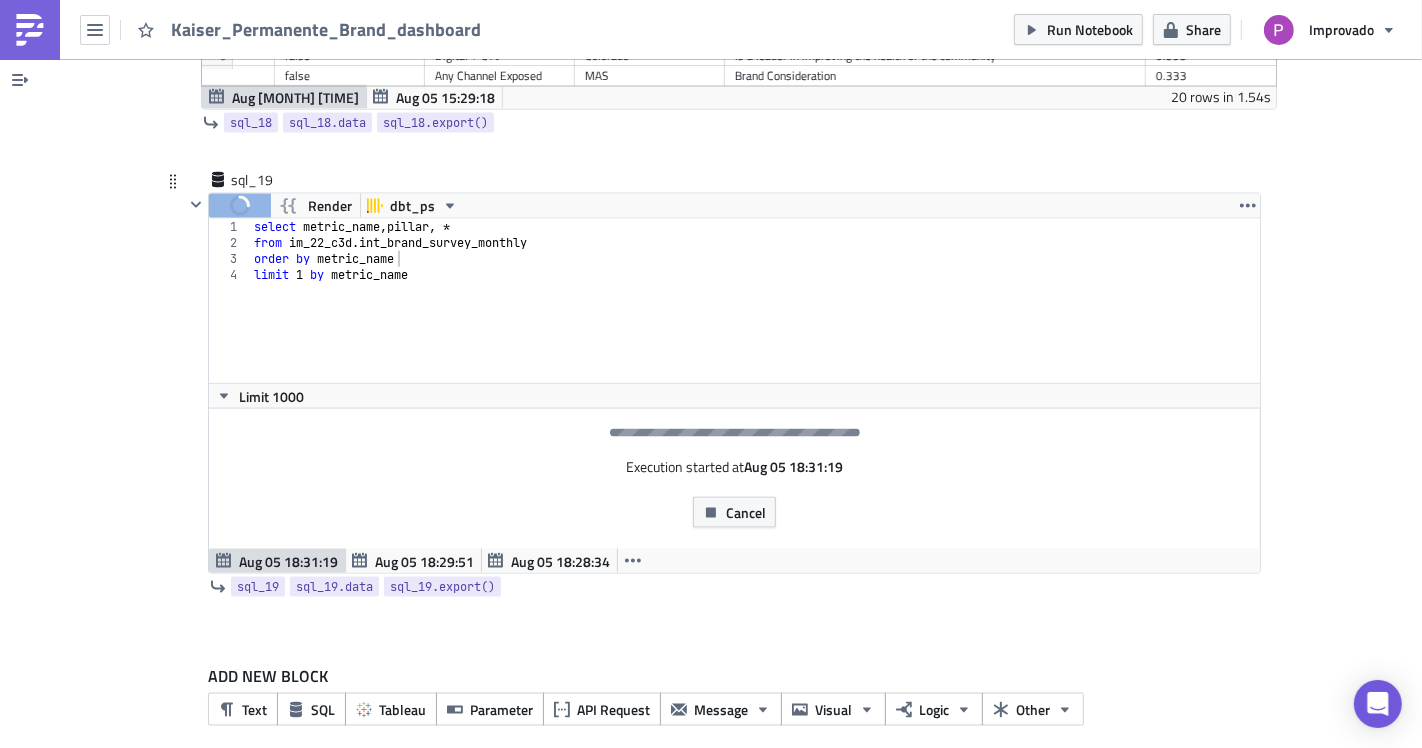 scroll, scrollTop: 8994, scrollLeft: 0, axis: vertical 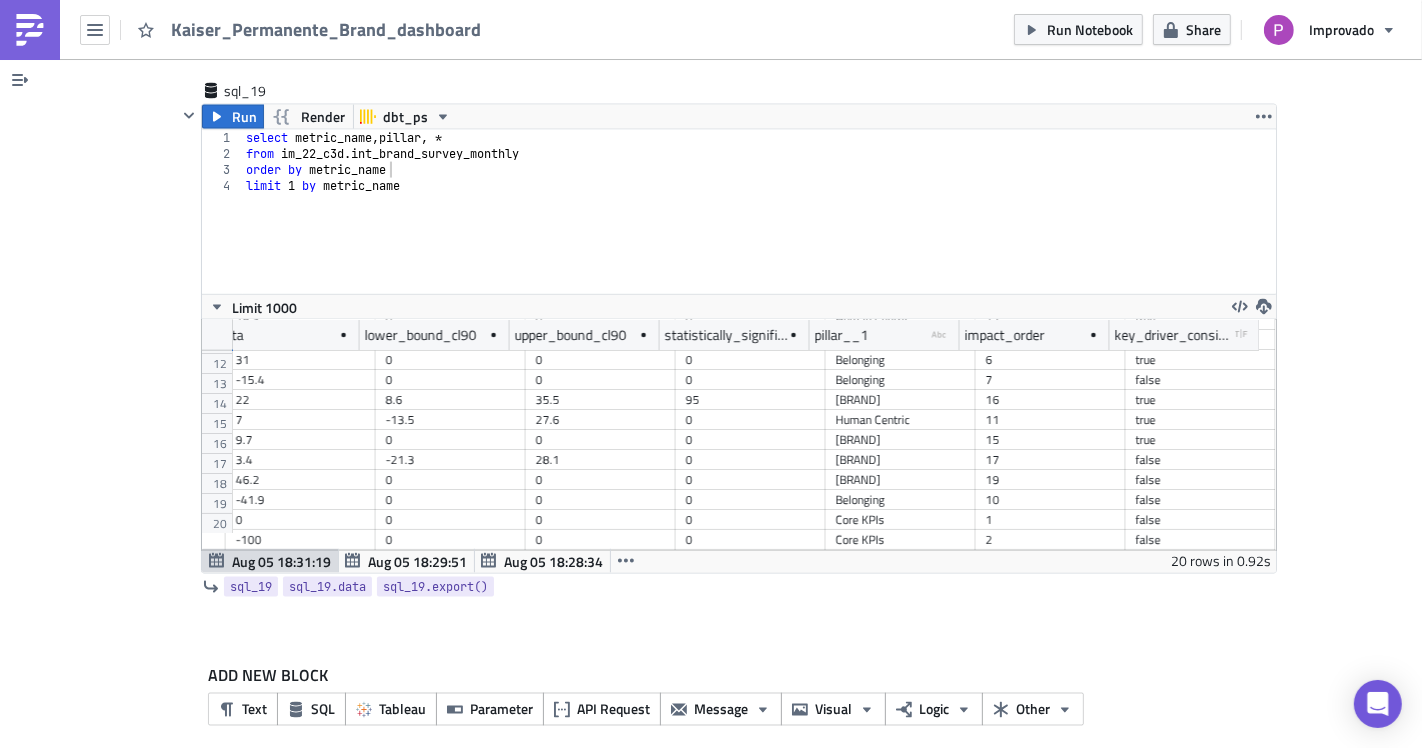 click on "true" at bounding box center [1201, 440] 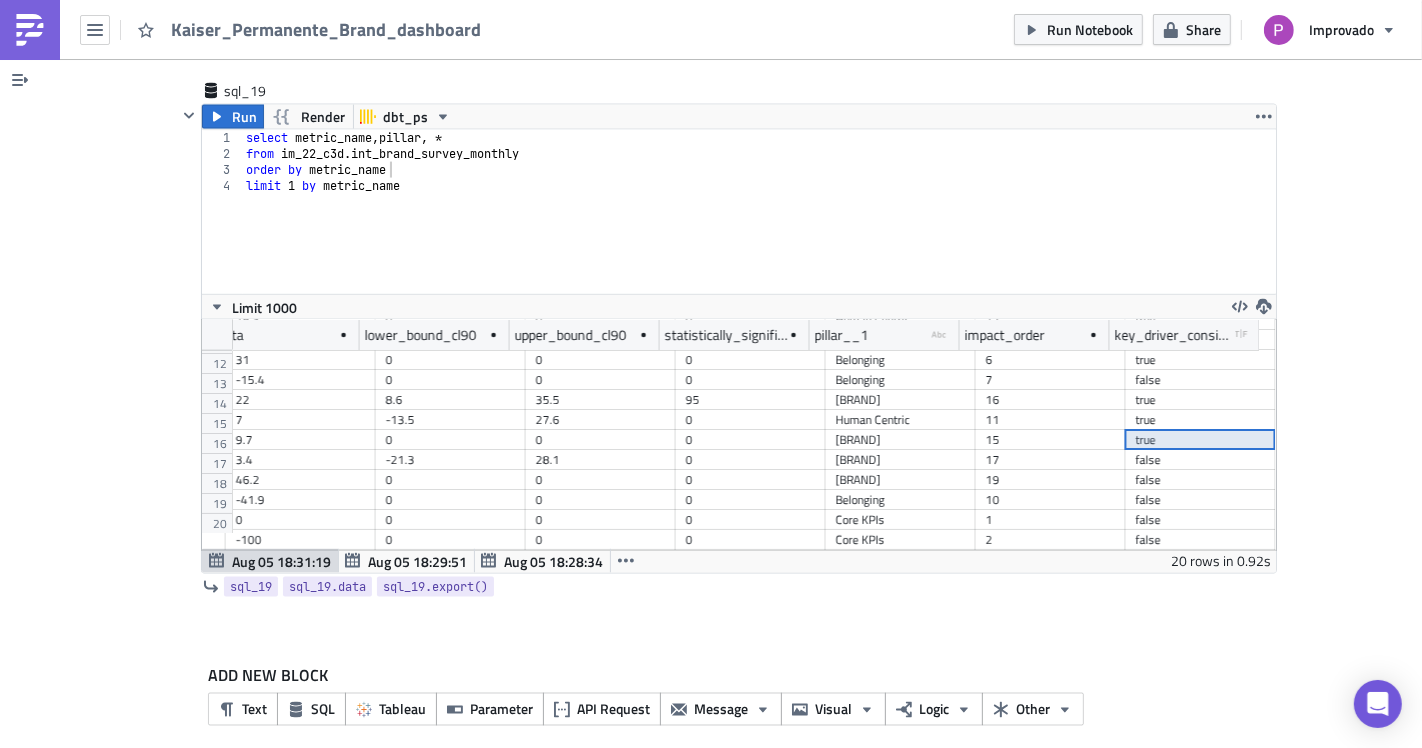 click on "true" at bounding box center [1201, 400] 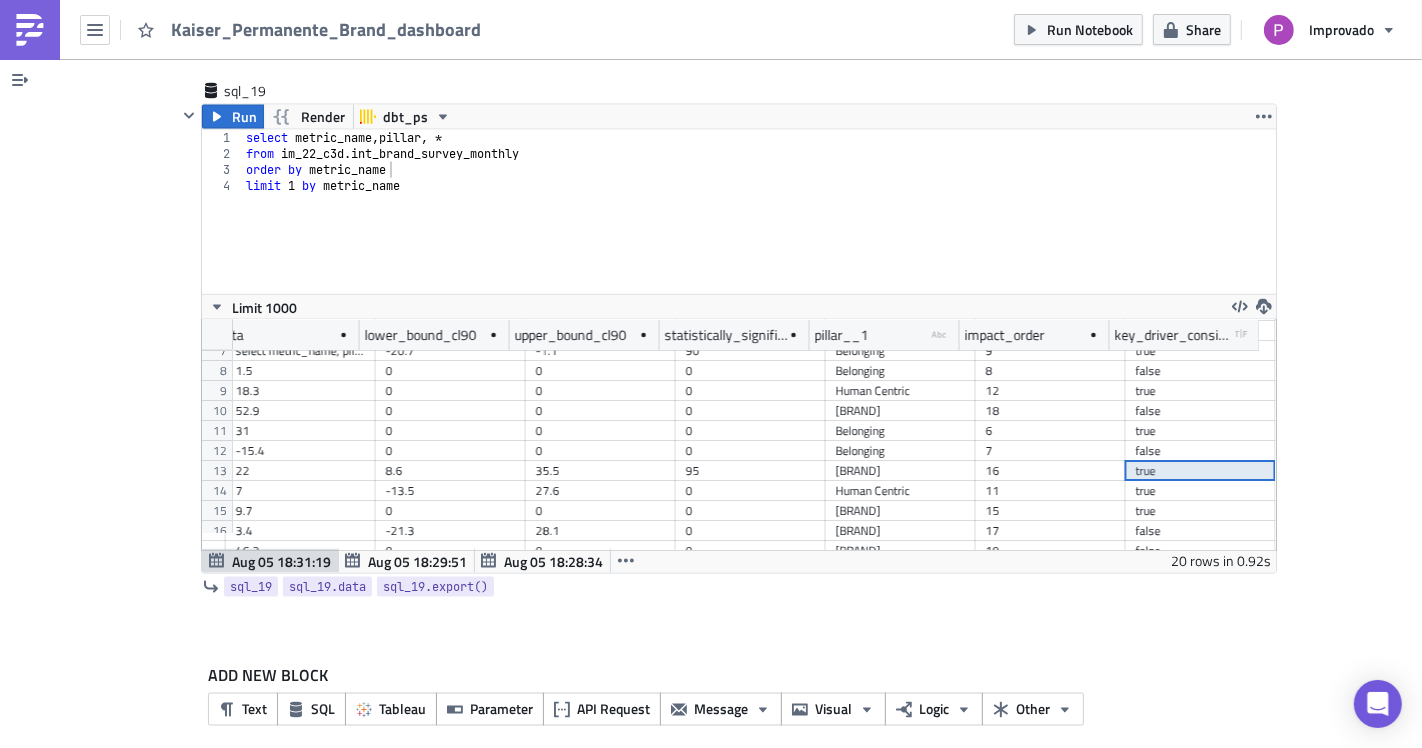 click on "true" at bounding box center [1201, 431] 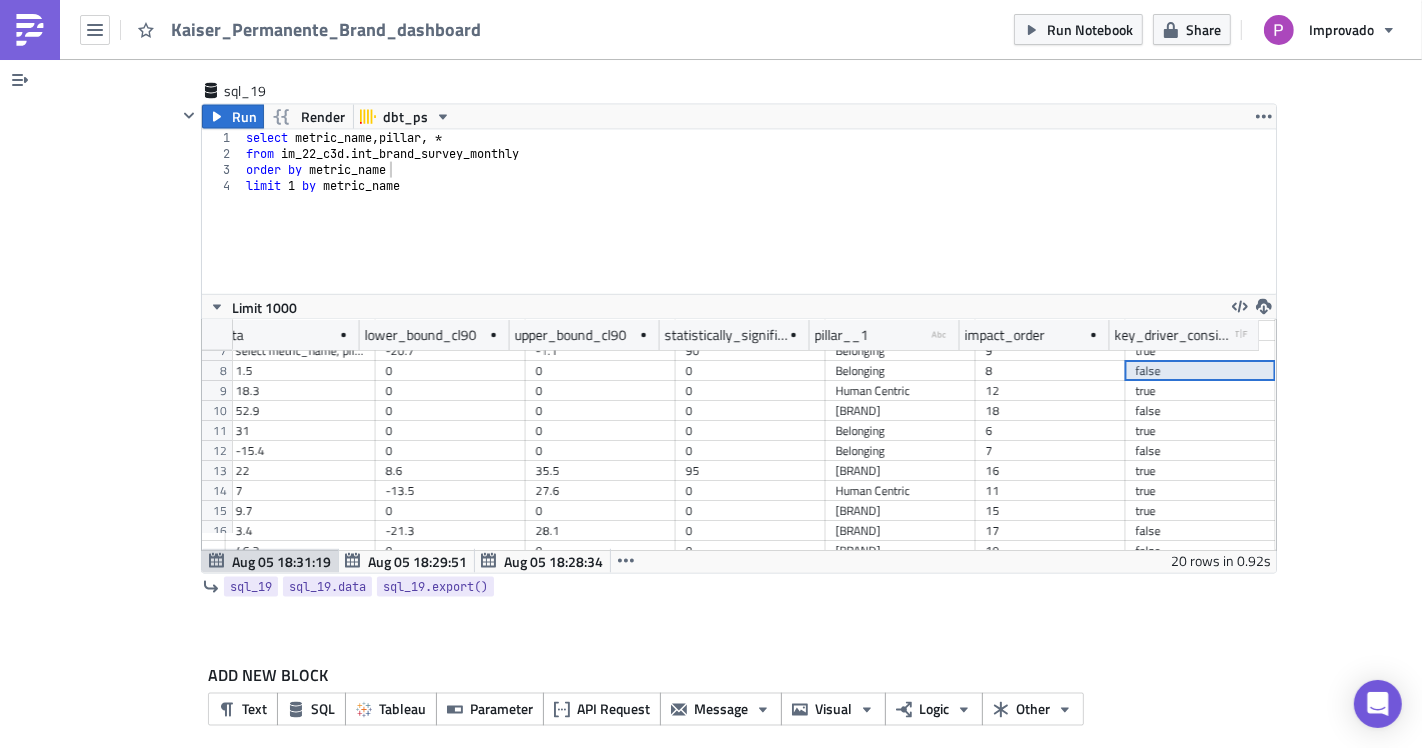 click on "true" at bounding box center [1201, 391] 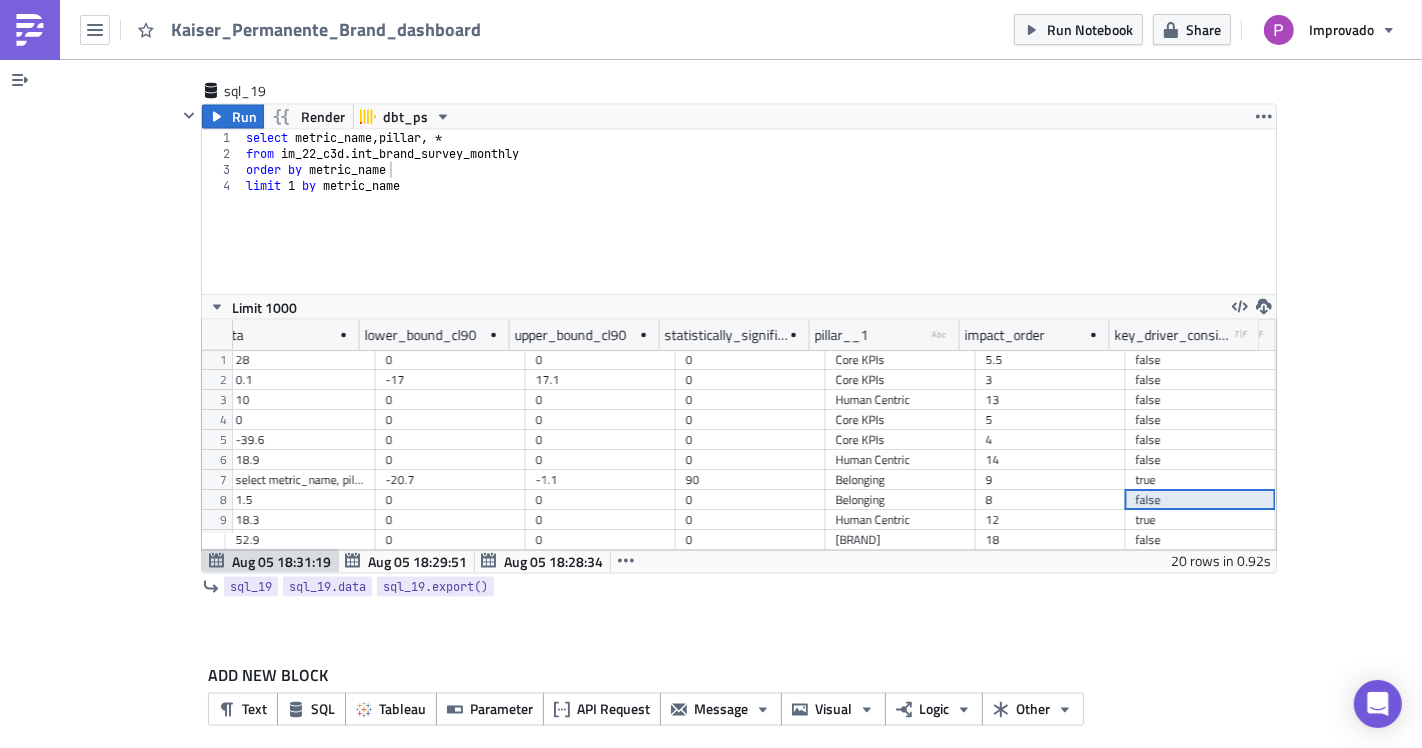 type on "limit 1 by metric_name" 